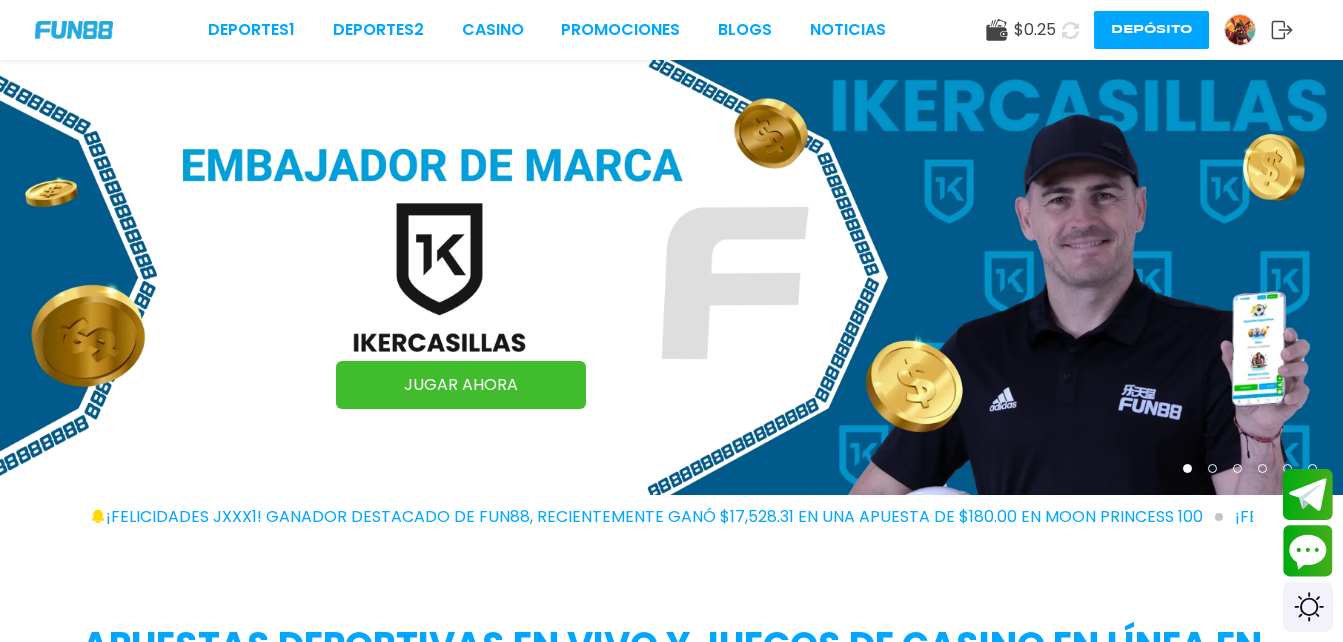 scroll, scrollTop: 0, scrollLeft: 0, axis: both 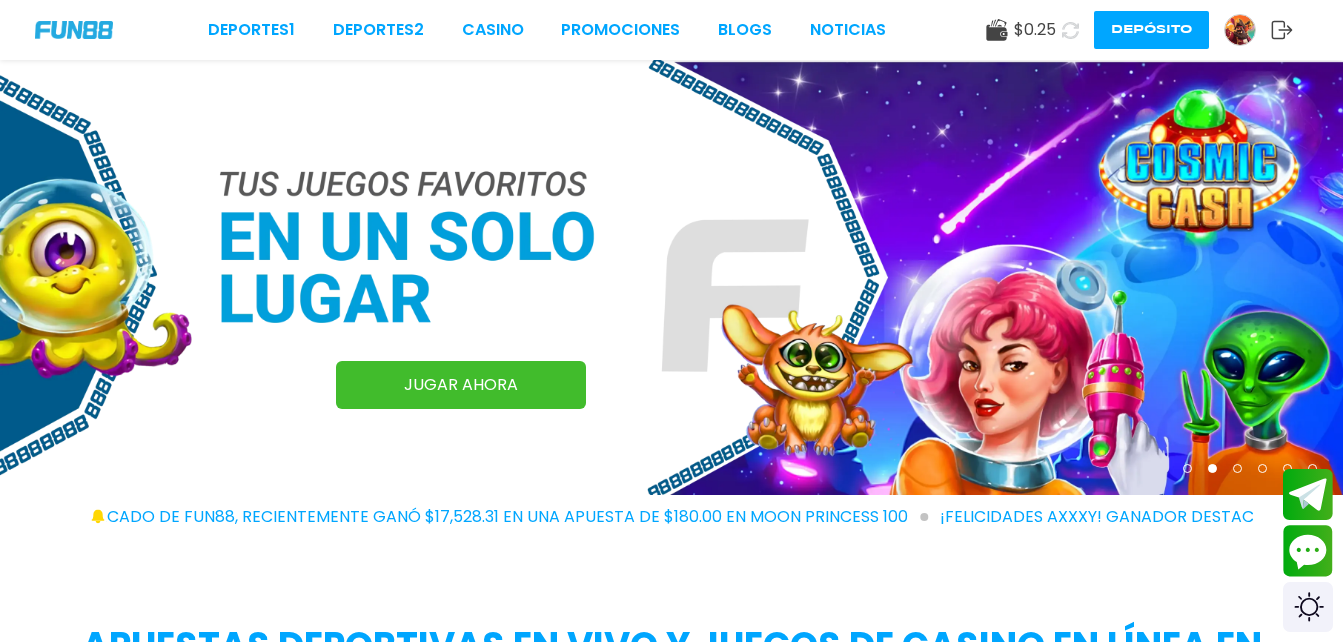 click 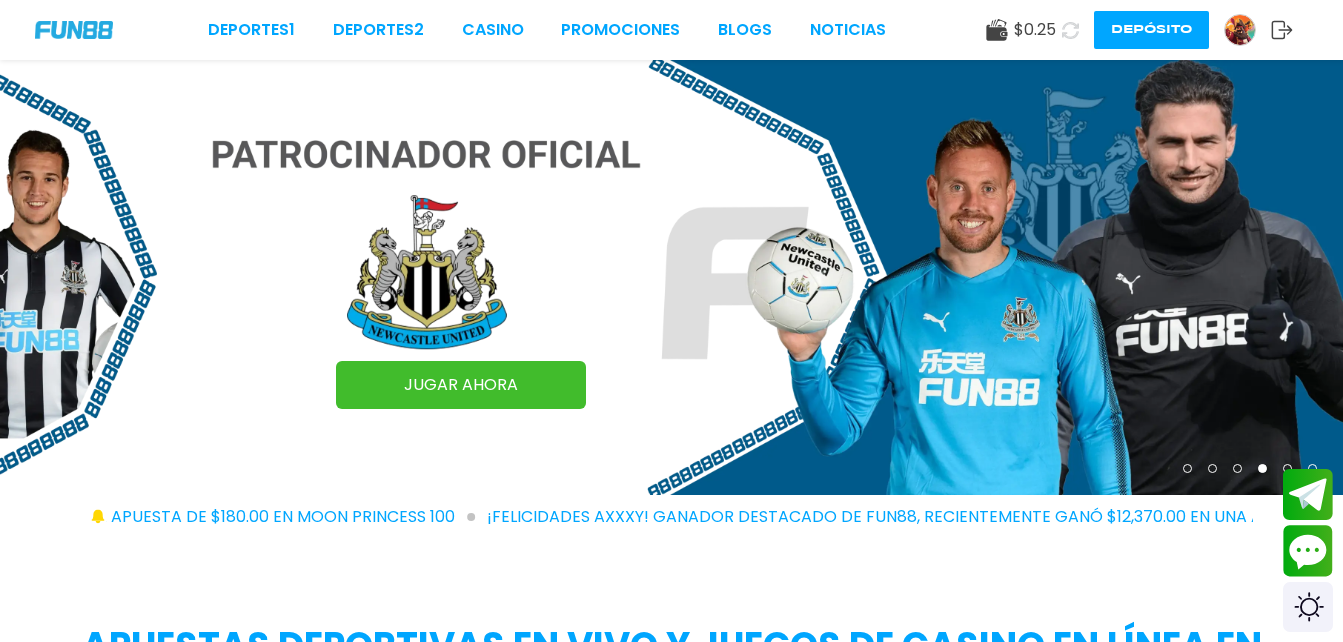 click on "Depósito" at bounding box center [1151, 30] 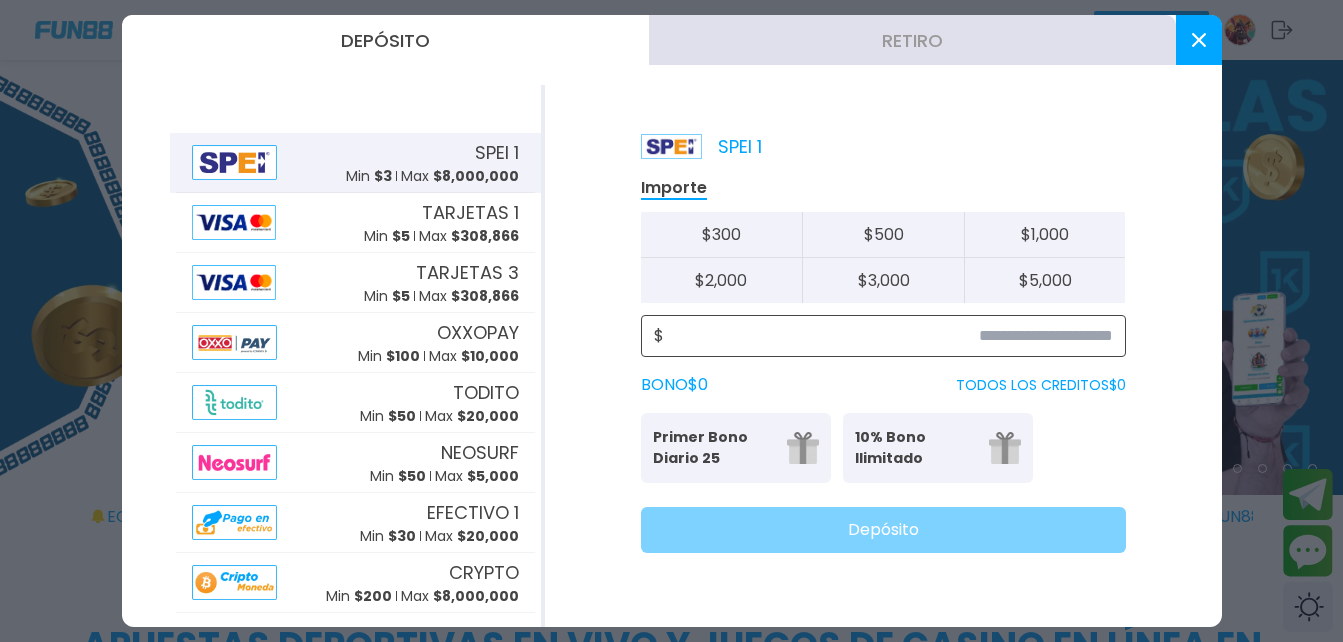 click at bounding box center (888, 336) 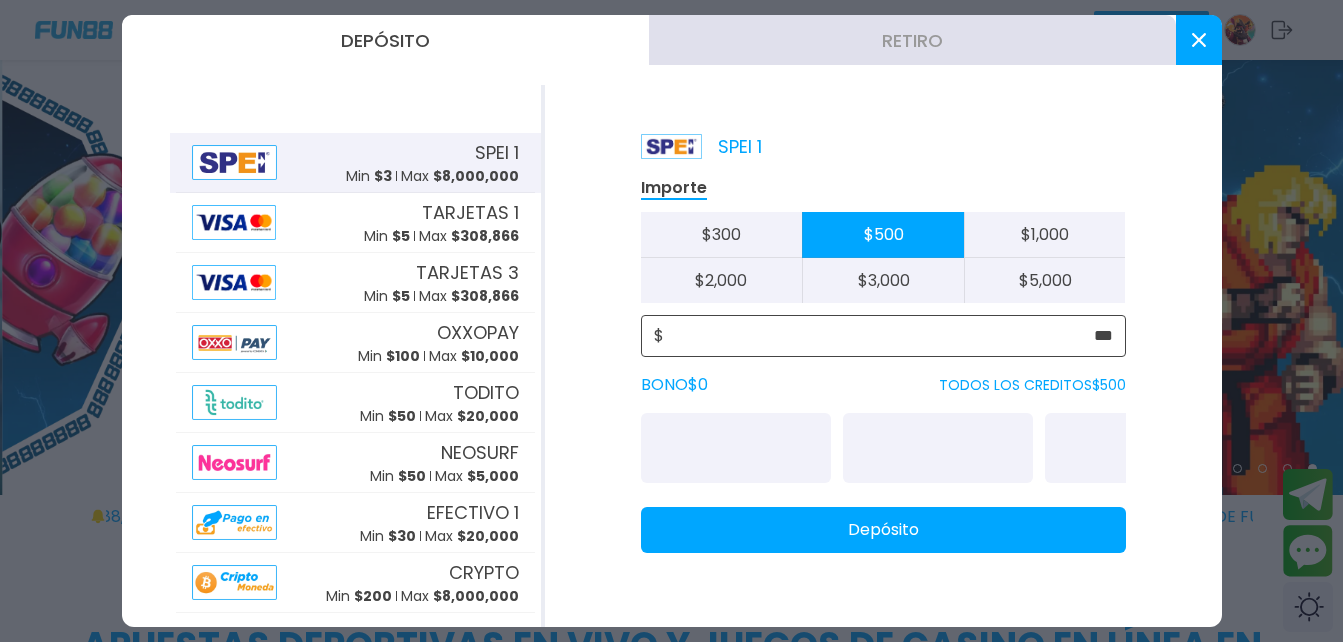 type on "***" 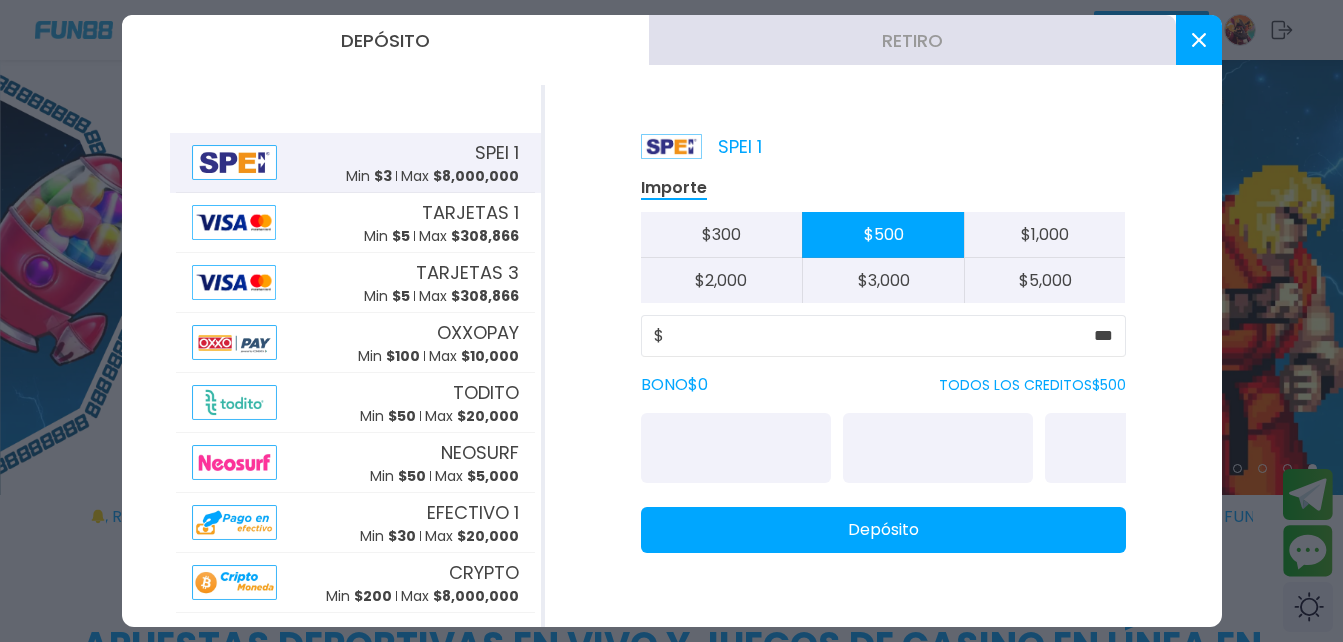 click on "SPEI 1 Min   $ 3 Max   $ 8,000,000" at bounding box center (432, 163) 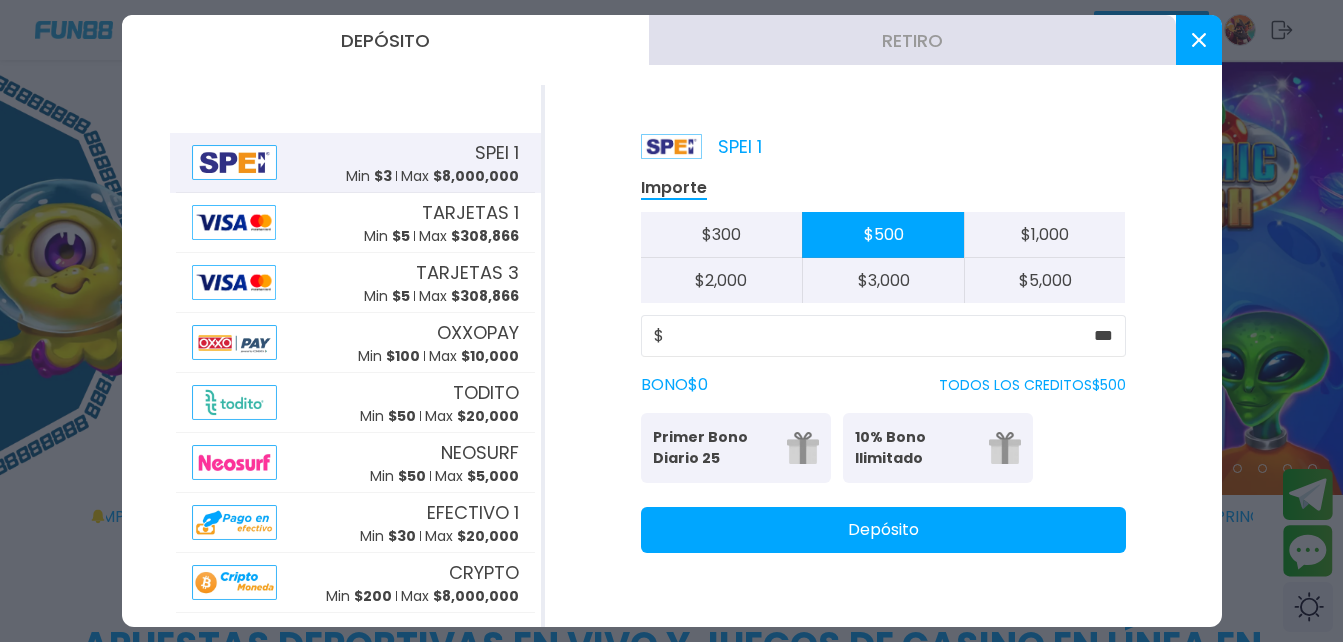 click on "Depósito" at bounding box center (883, 530) 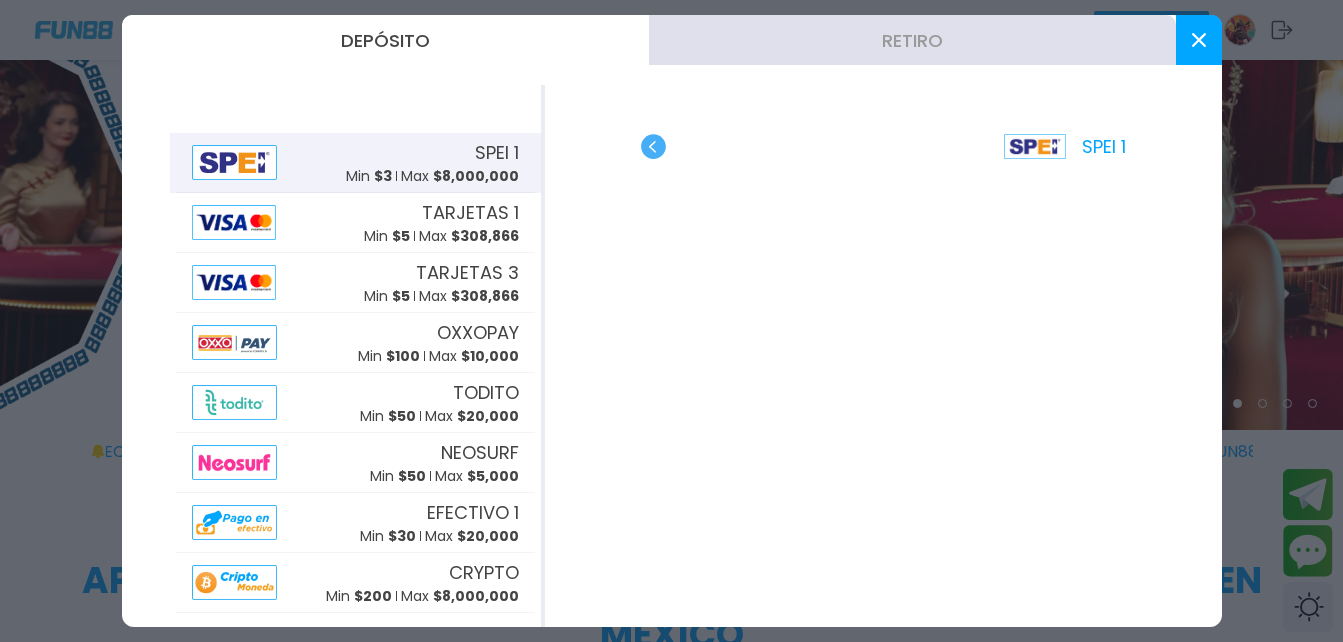 scroll, scrollTop: 100, scrollLeft: 0, axis: vertical 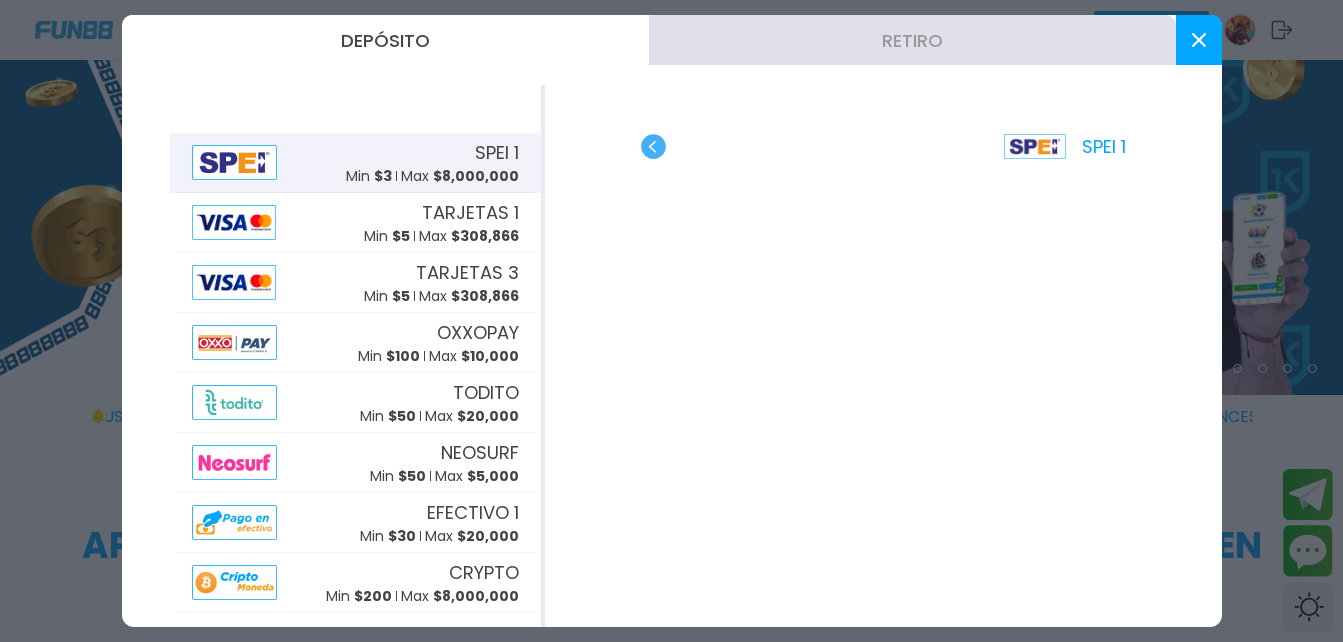 click at bounding box center [1199, 40] 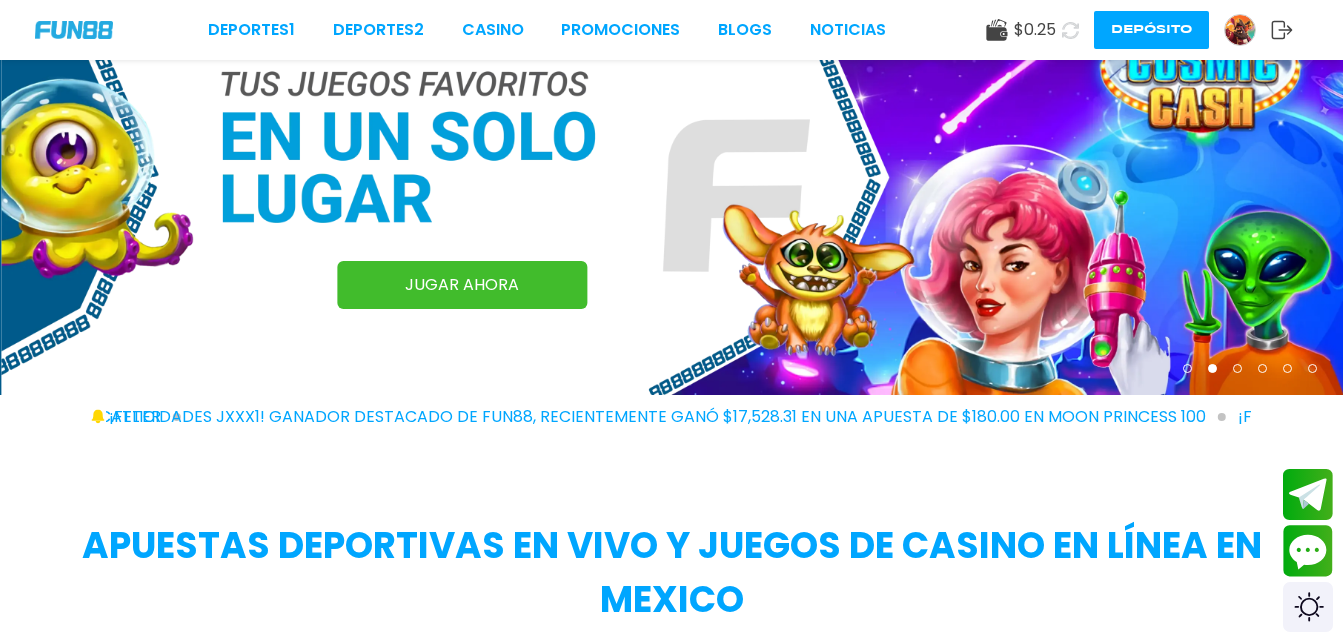 click 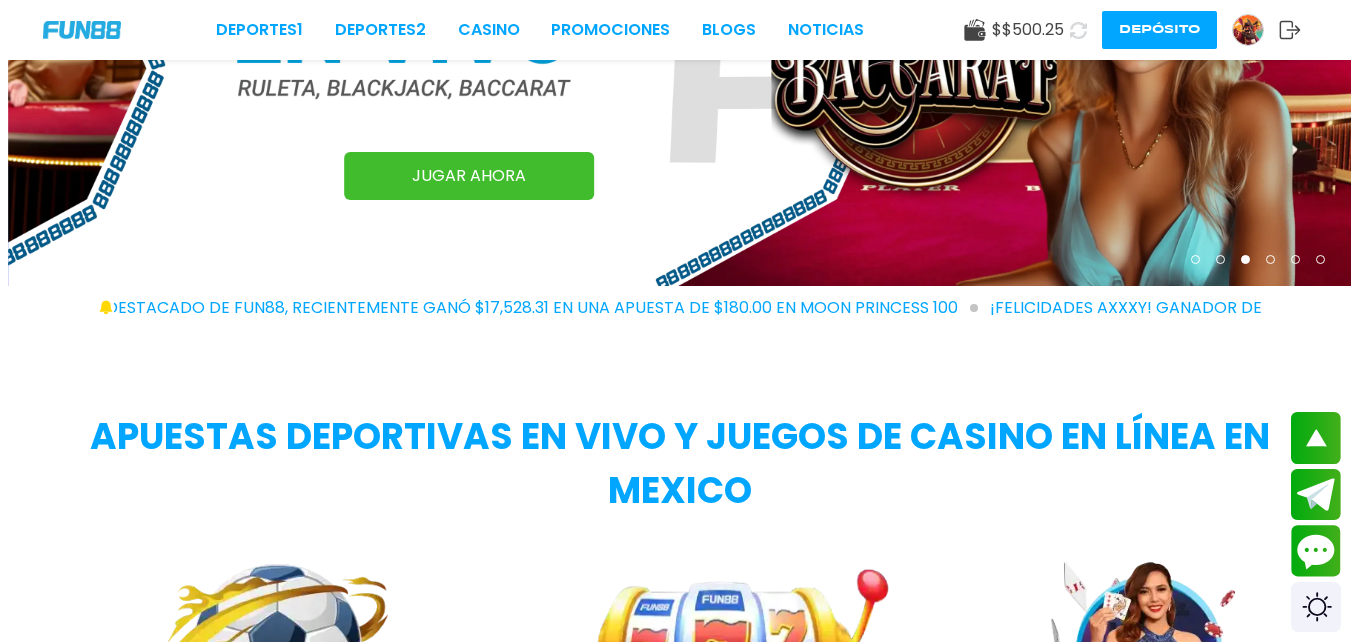 scroll, scrollTop: 0, scrollLeft: 0, axis: both 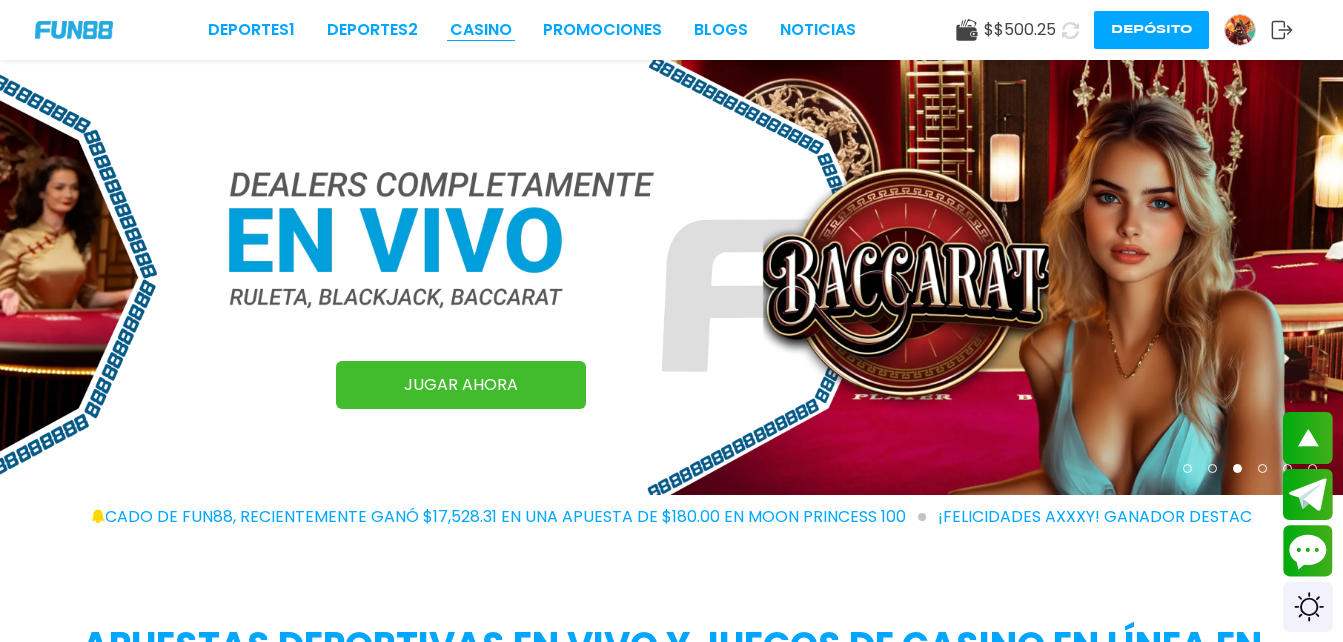 click on "CASINO" at bounding box center [481, 30] 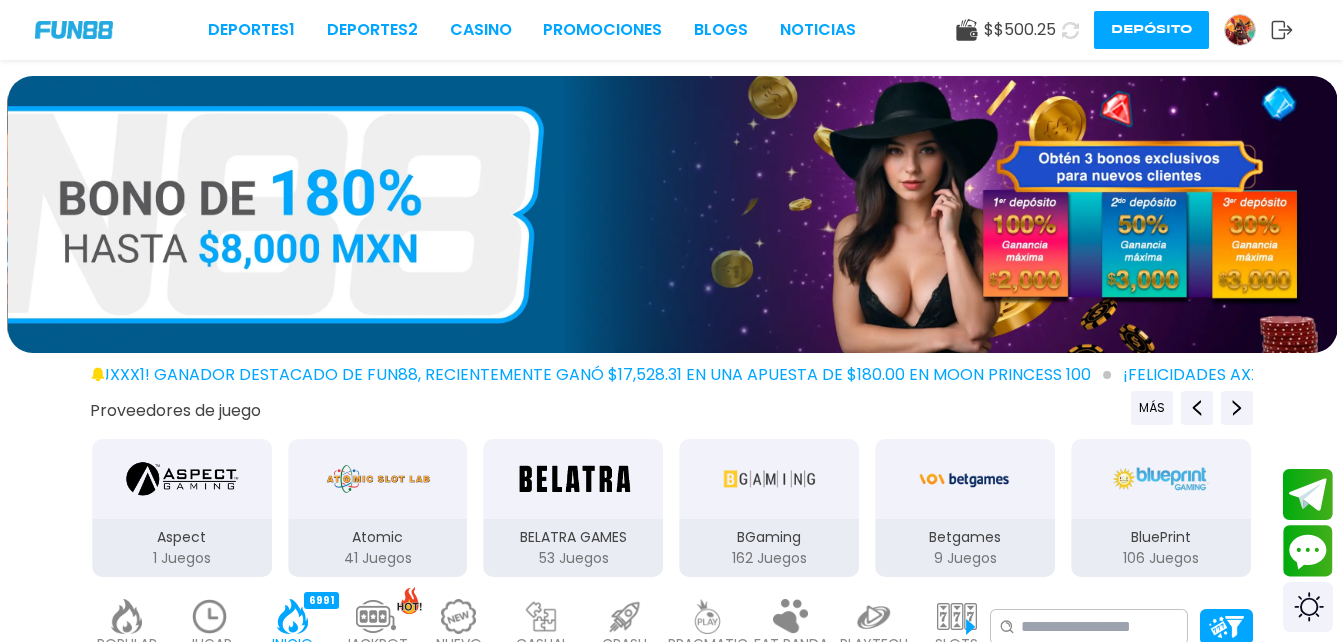 click on "¡FELICIDADES jxxx1! GANADOR DESTACADO DE FUN88, RECIENTEMENTE GANÓ $17,528.31 EN UNA APUESTA DE $180.00 EN Moon Princess 100" at bounding box center [552, 375] 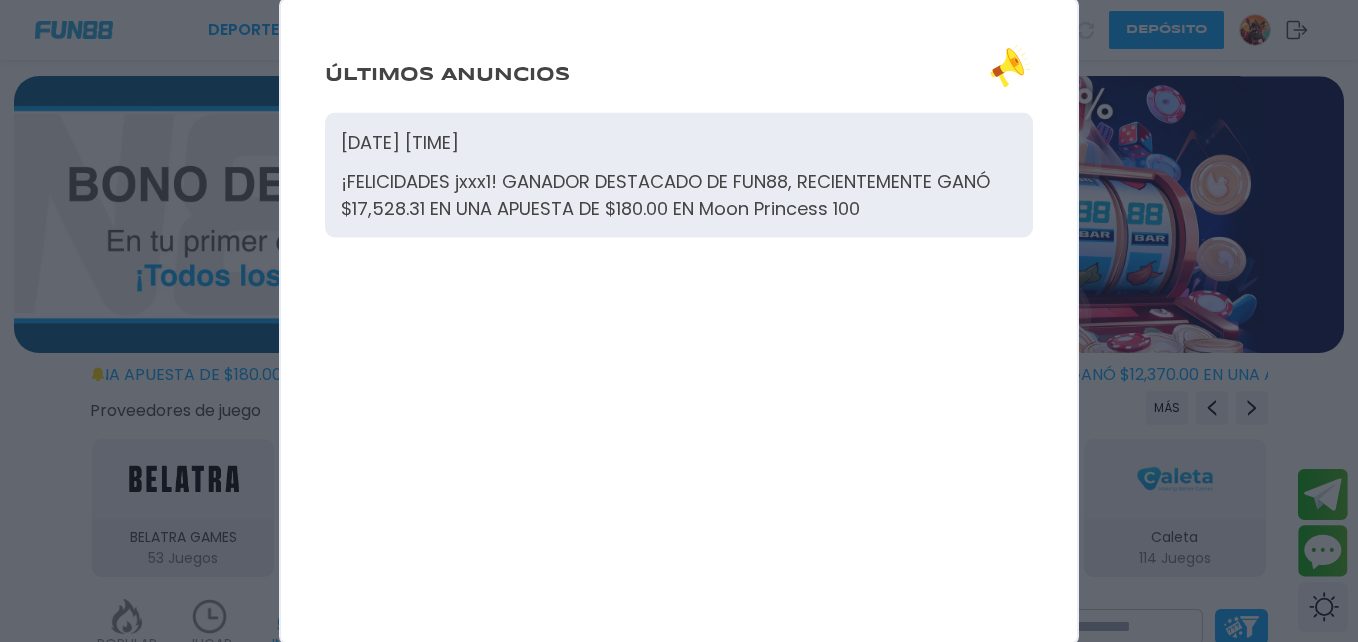 click on "2025-07-12 23:05:42 ¡FELICIDADES jxxx1! GANADOR DESTACADO DE FUN88, RECIENTEMENTE GANÓ $17,528.31 EN UNA APUESTA DE $180.00 EN Moon Princess 100" at bounding box center [679, 363] 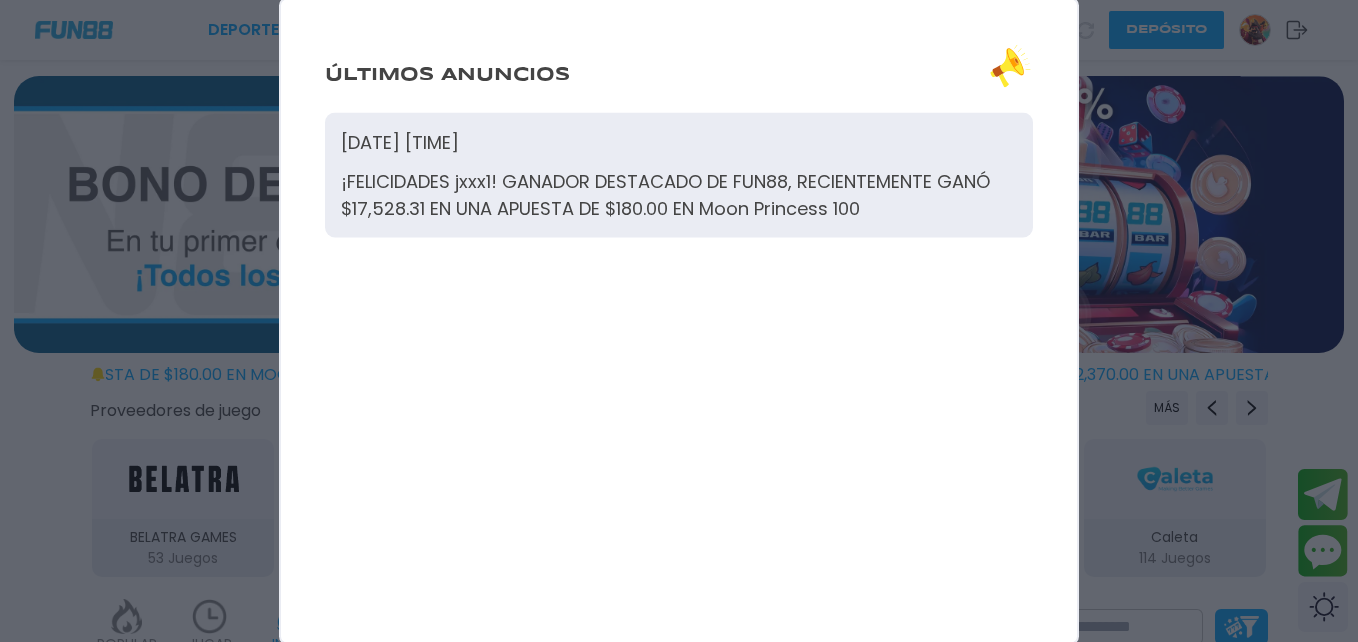 click on "ÚLTIMOS ANUNCIOS 2025-07-12 23:05:42 ¡FELICIDADES jxxx1! GANADOR DESTACADO DE FUN88, RECIENTEMENTE GANÓ $17,528.31 EN UNA APUESTA DE $180.00 EN Moon Princess 100" at bounding box center [679, 321] 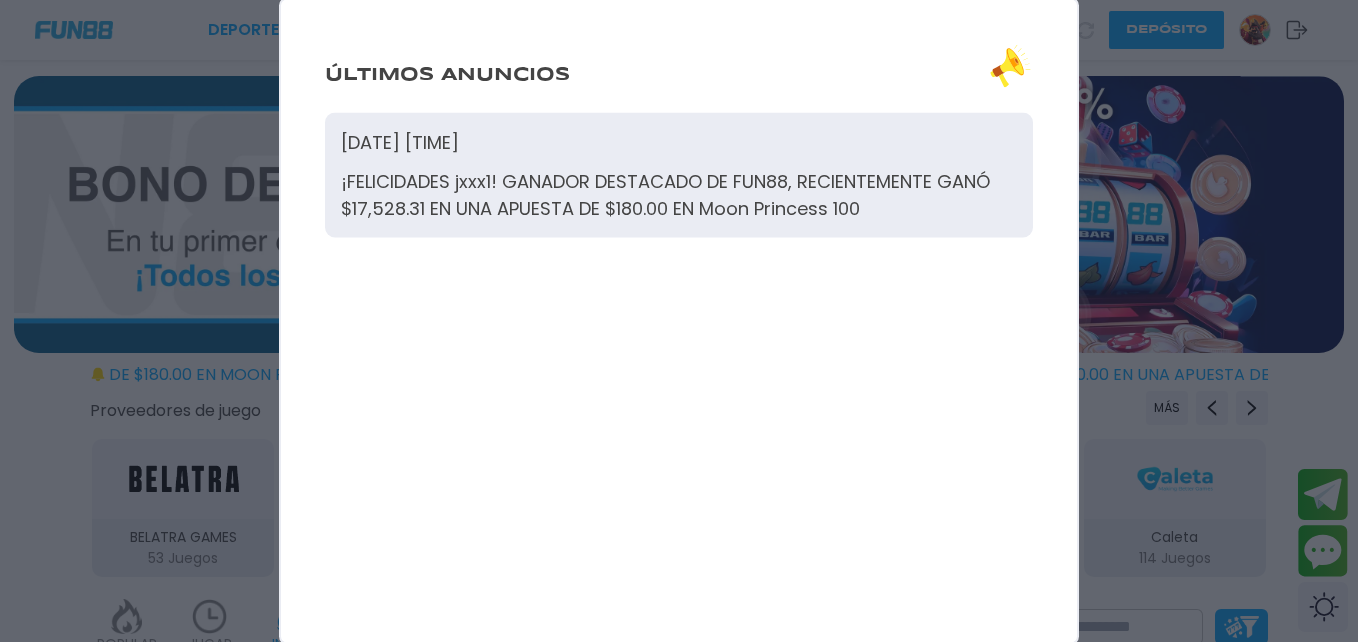 drag, startPoint x: 997, startPoint y: 18, endPoint x: 937, endPoint y: 22, distance: 60.133186 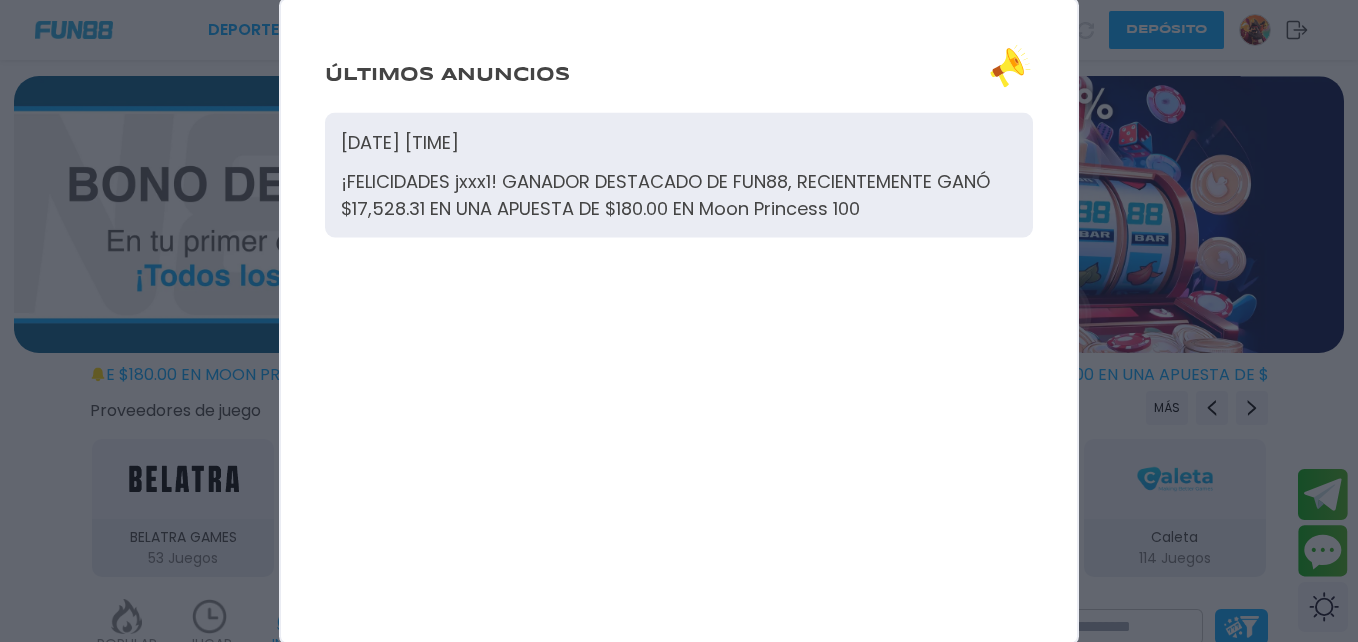 drag, startPoint x: 656, startPoint y: 14, endPoint x: 436, endPoint y: -59, distance: 231.79517 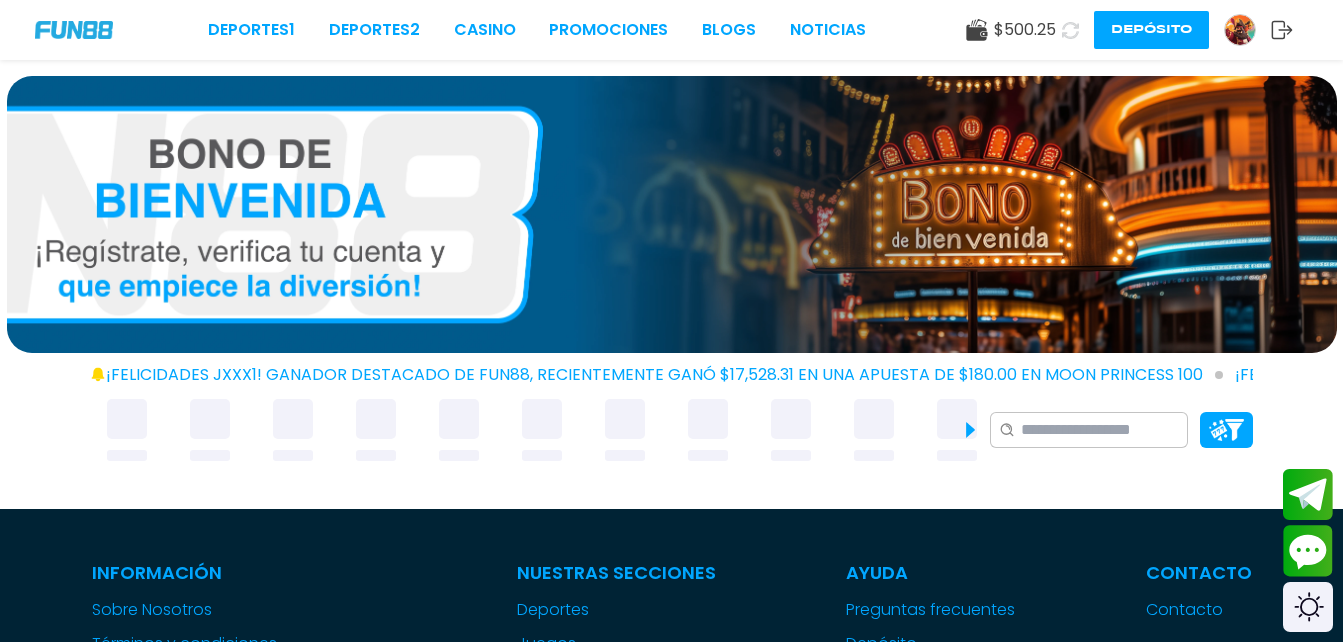 scroll, scrollTop: 0, scrollLeft: 0, axis: both 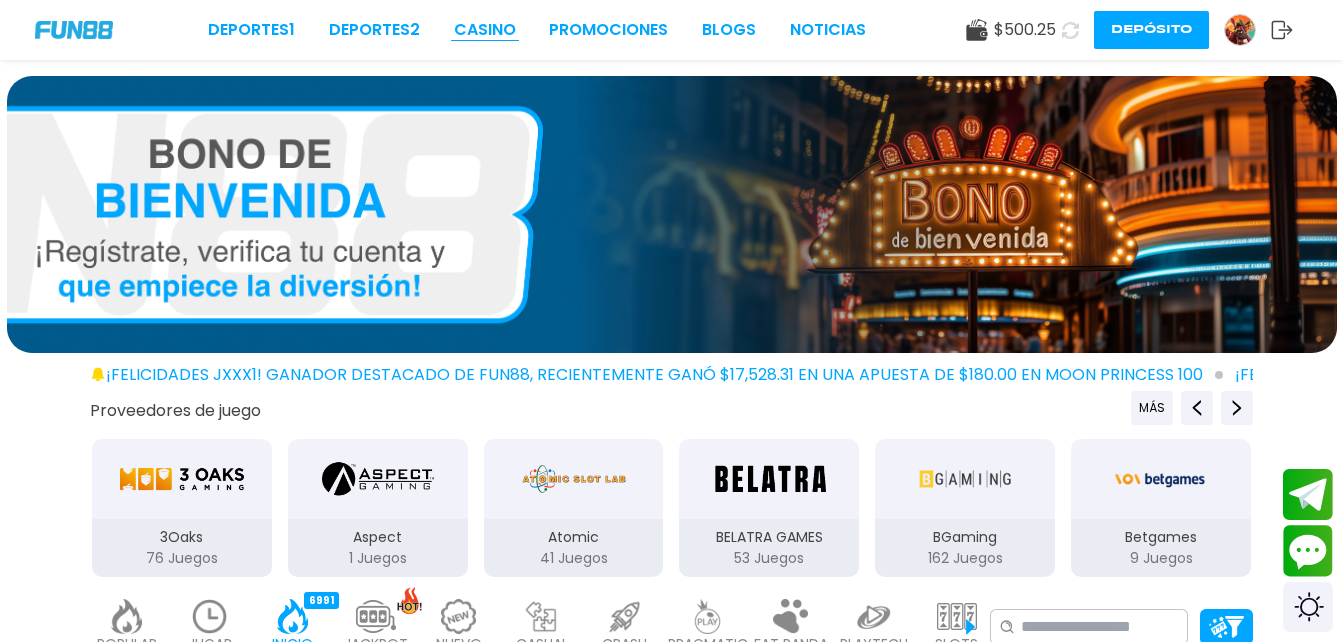 click on "CASINO" at bounding box center (485, 30) 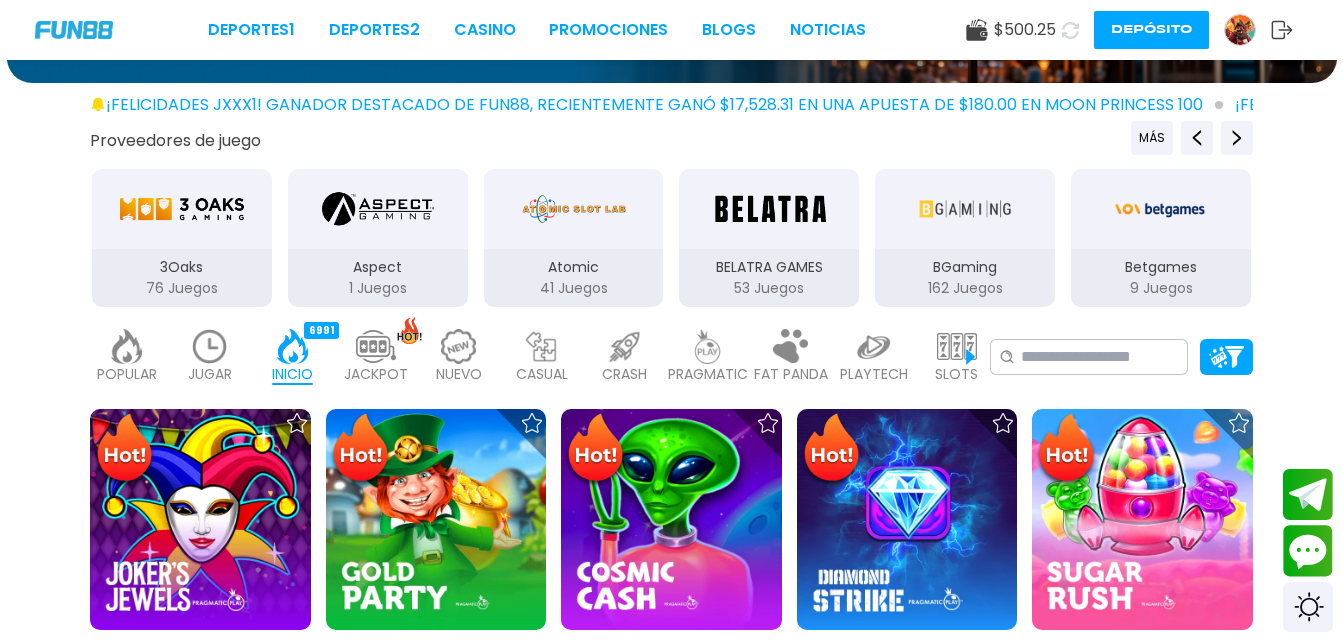 scroll, scrollTop: 400, scrollLeft: 0, axis: vertical 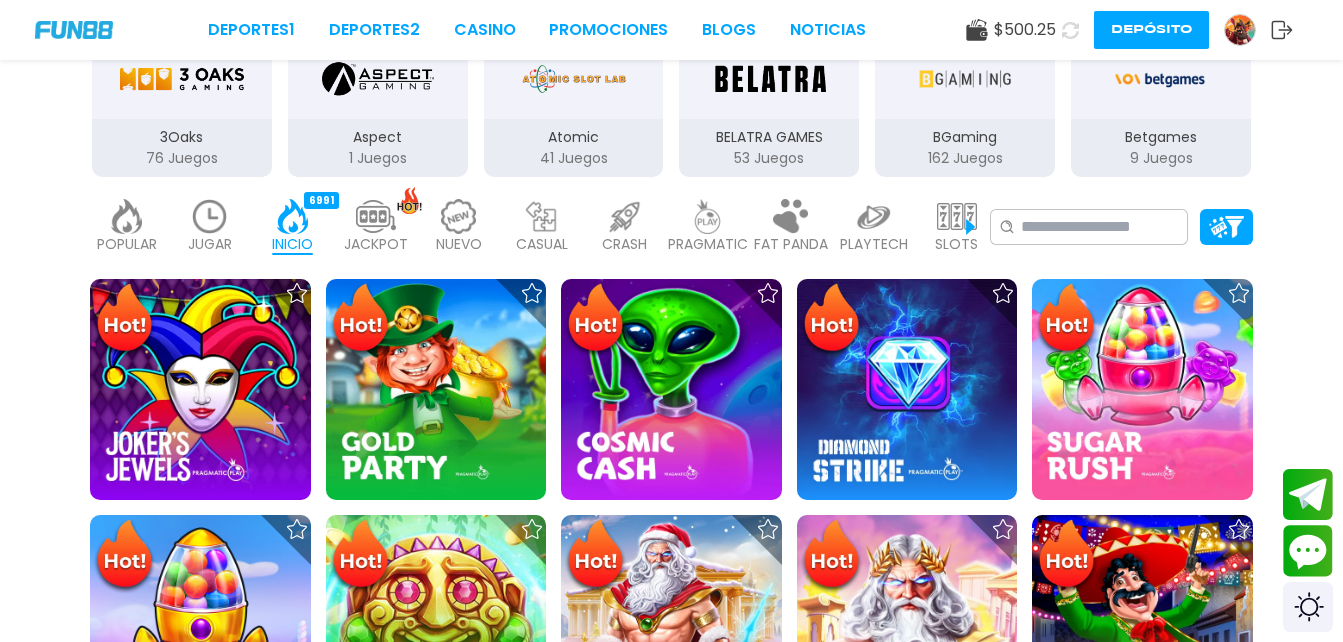 click at bounding box center [182, 79] 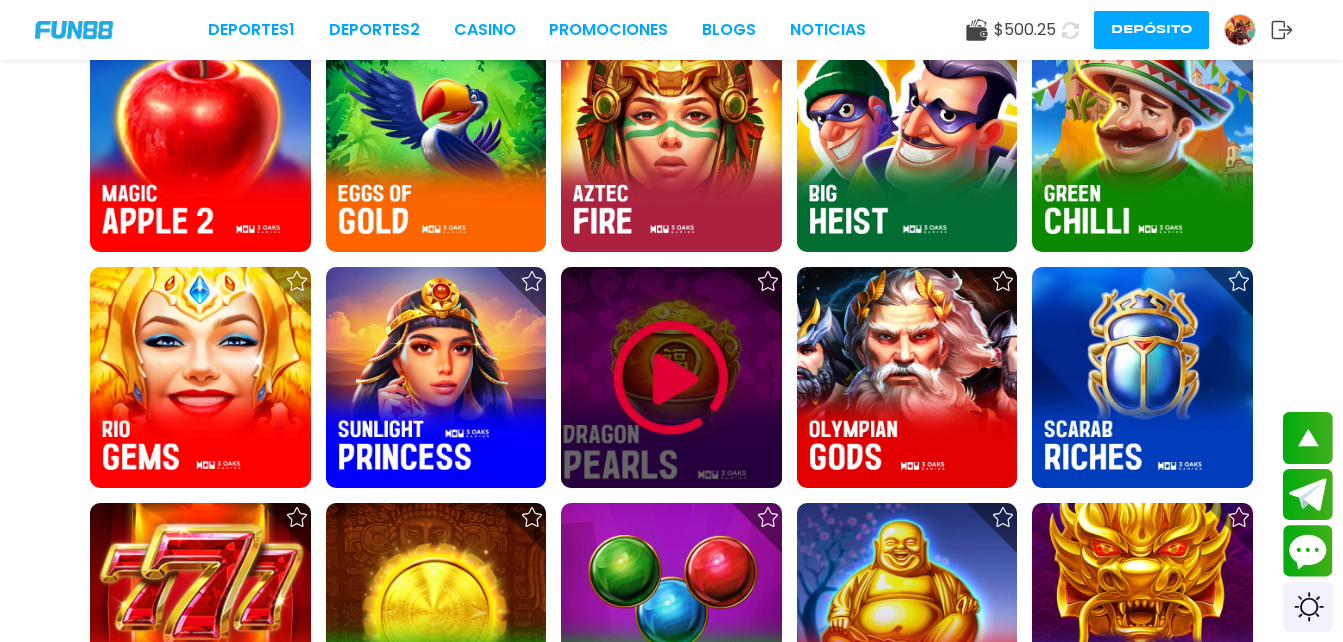 scroll, scrollTop: 2300, scrollLeft: 0, axis: vertical 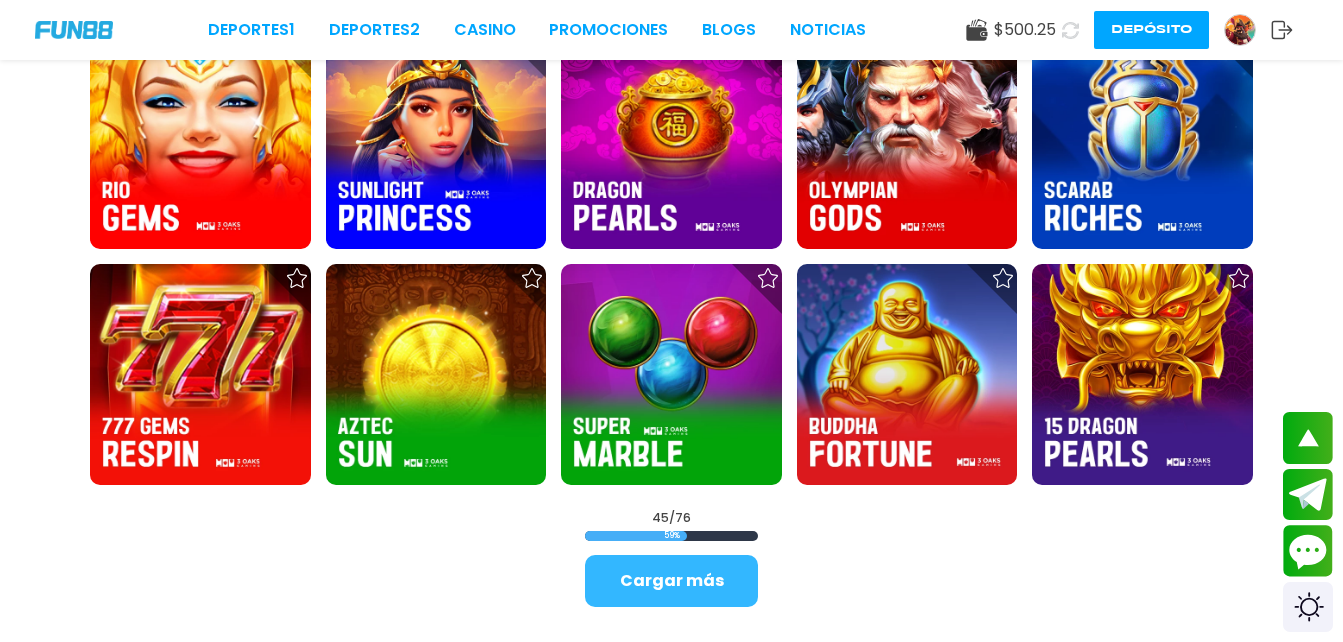 click on "Cargar más" at bounding box center [671, 581] 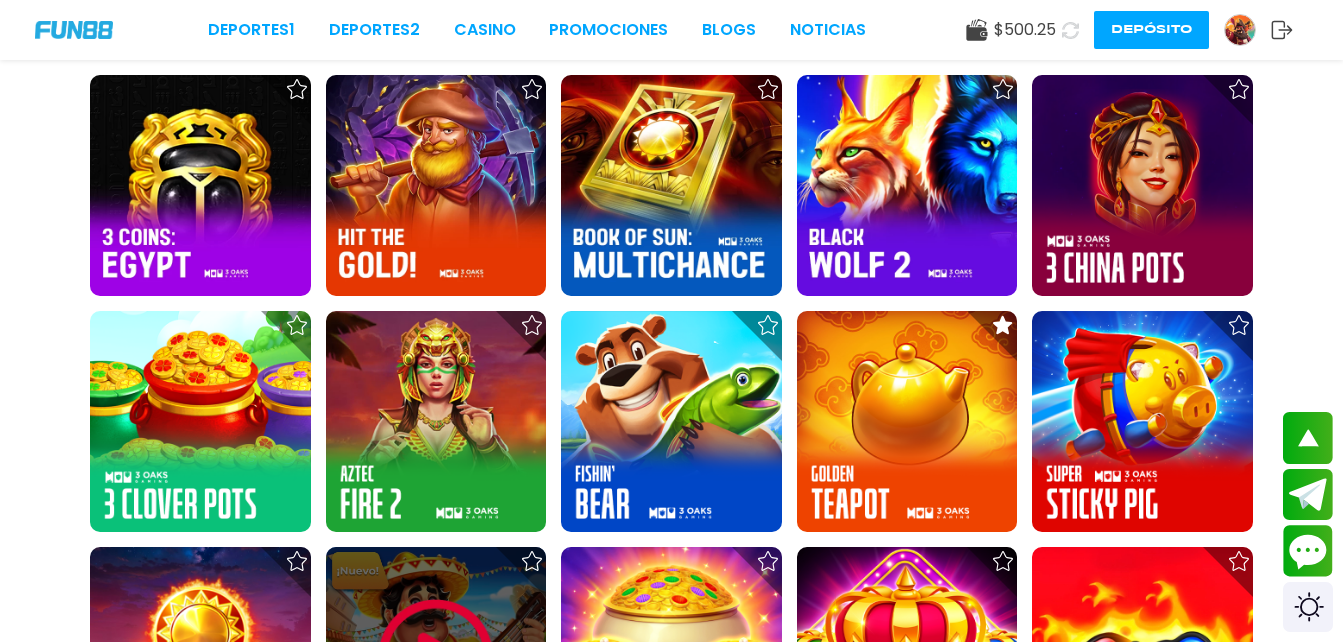 scroll, scrollTop: 3400, scrollLeft: 0, axis: vertical 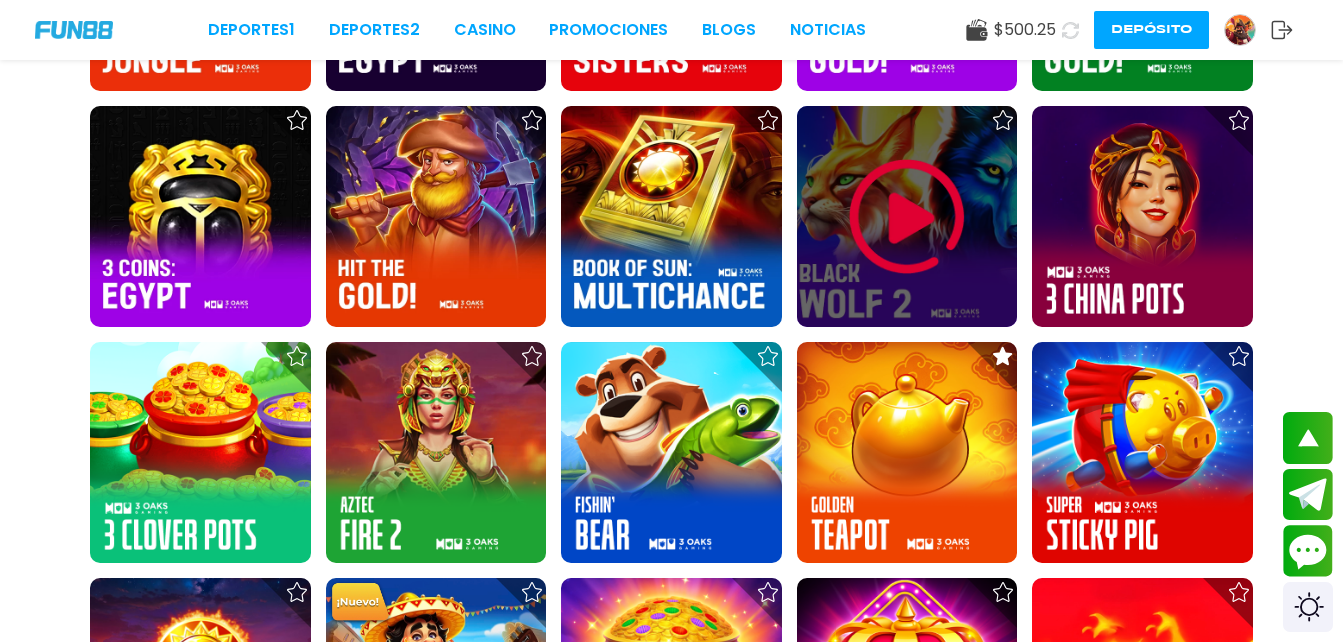 click at bounding box center (907, 217) 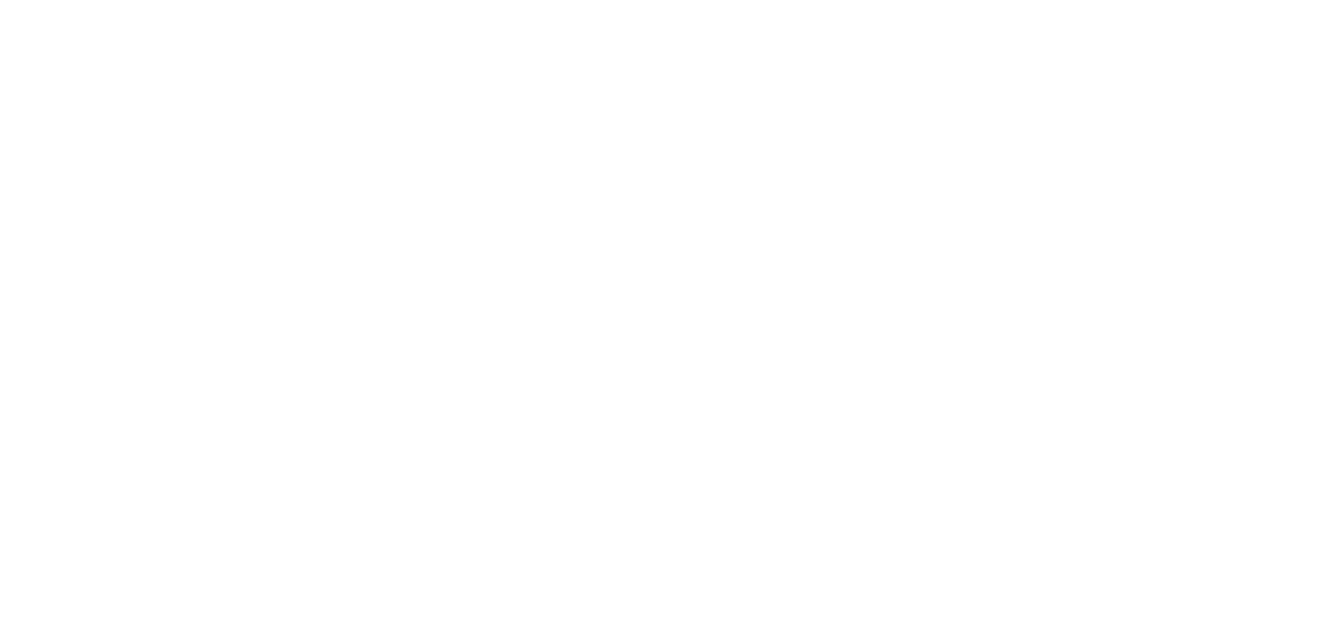 scroll, scrollTop: 0, scrollLeft: 0, axis: both 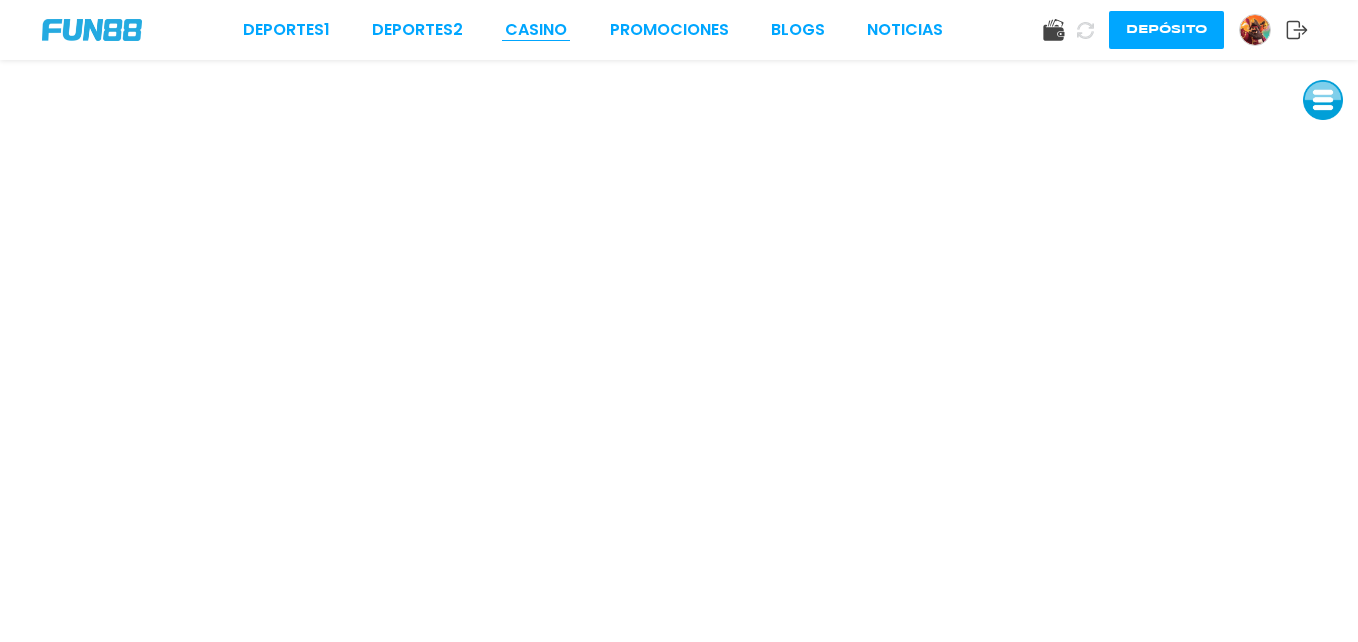 click on "CASINO" at bounding box center (536, 30) 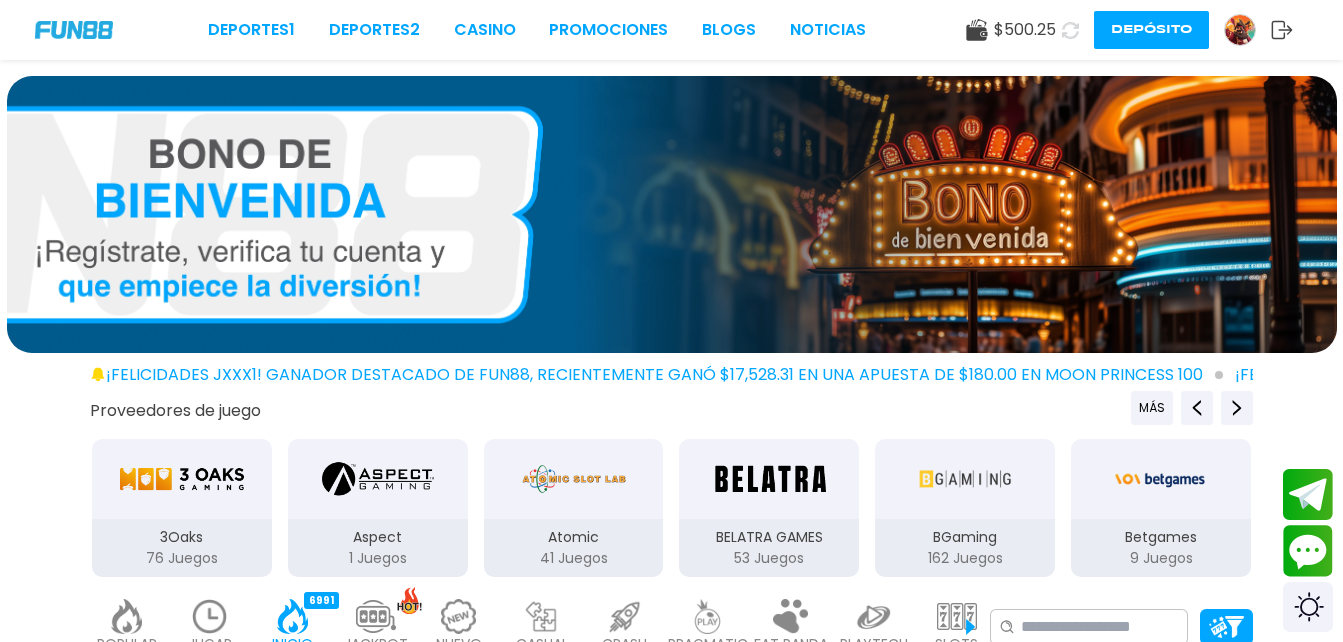 click at bounding box center (182, 479) 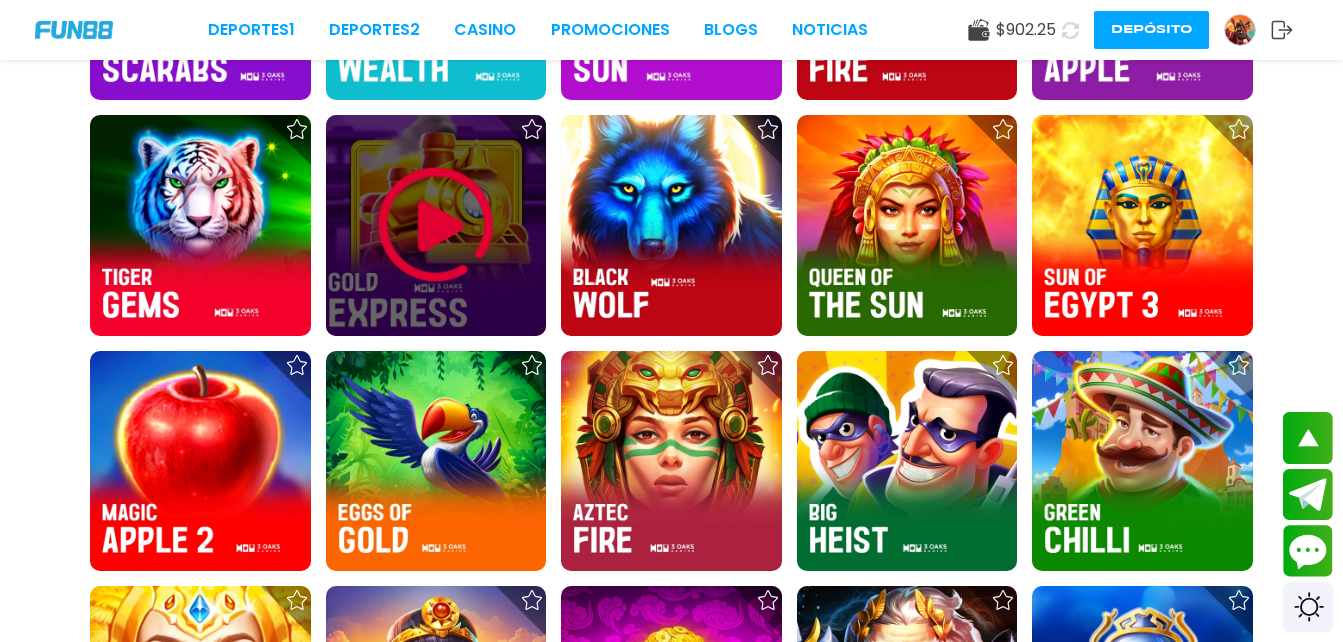 scroll, scrollTop: 2000, scrollLeft: 0, axis: vertical 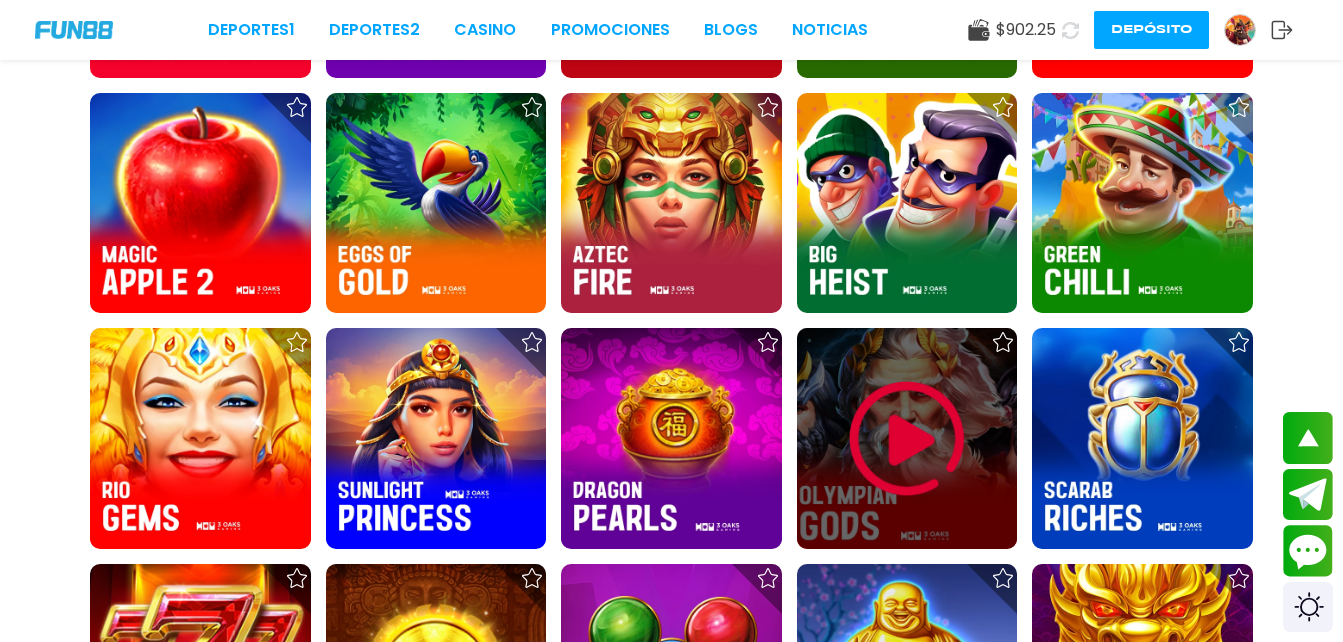 click at bounding box center (907, 439) 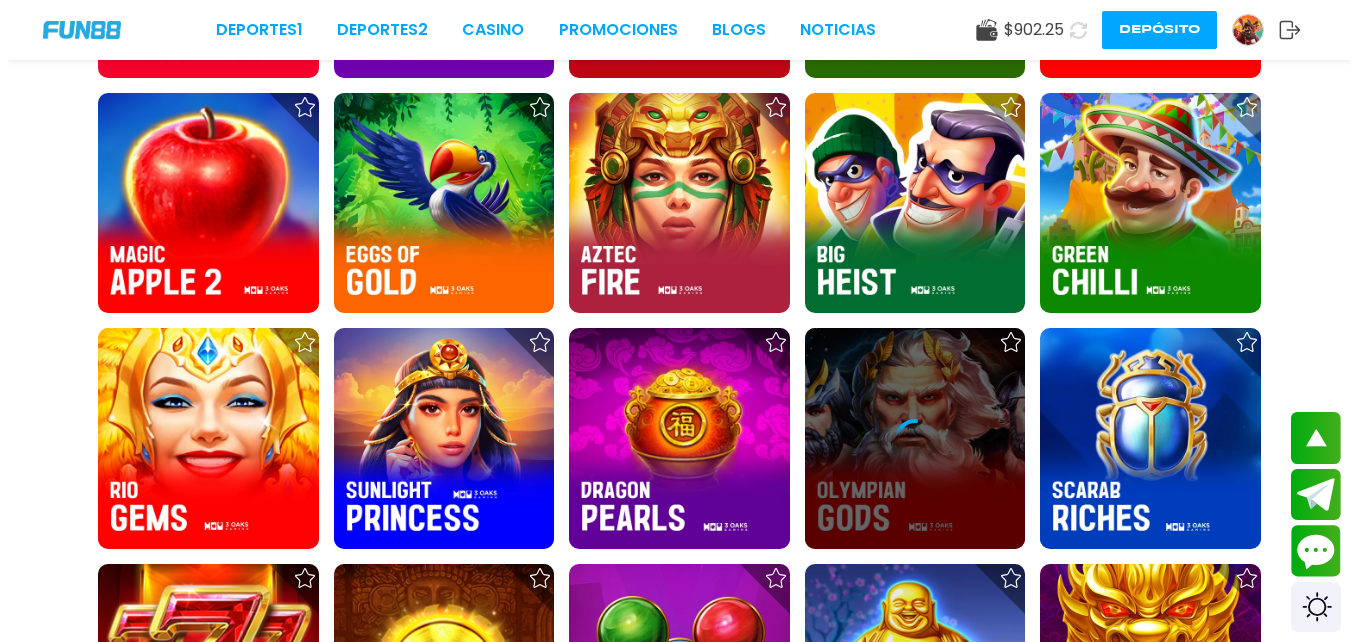 scroll, scrollTop: 0, scrollLeft: 0, axis: both 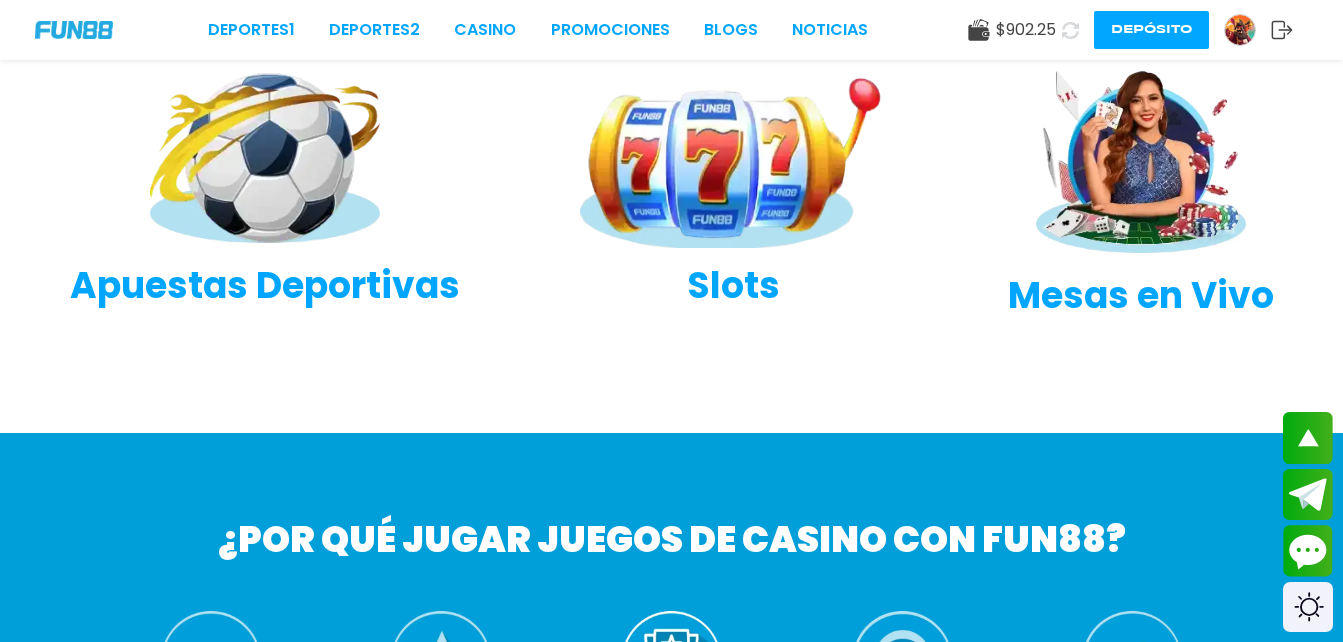 click at bounding box center [734, 160] 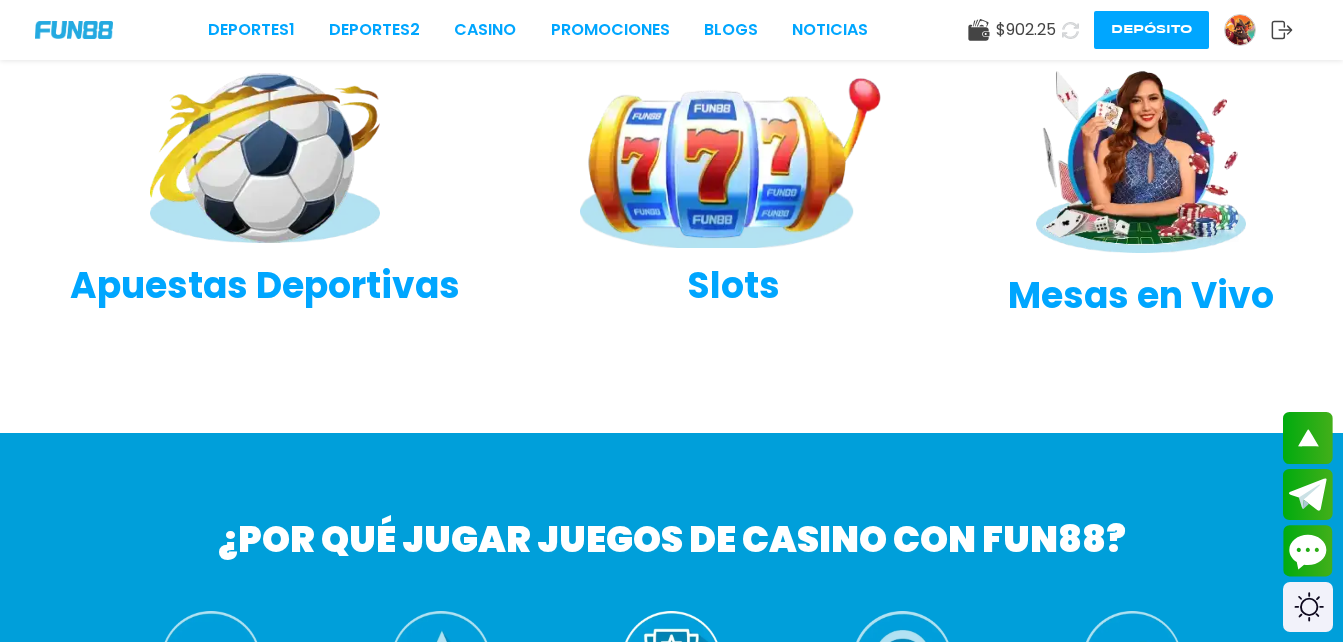 scroll, scrollTop: 0, scrollLeft: 0, axis: both 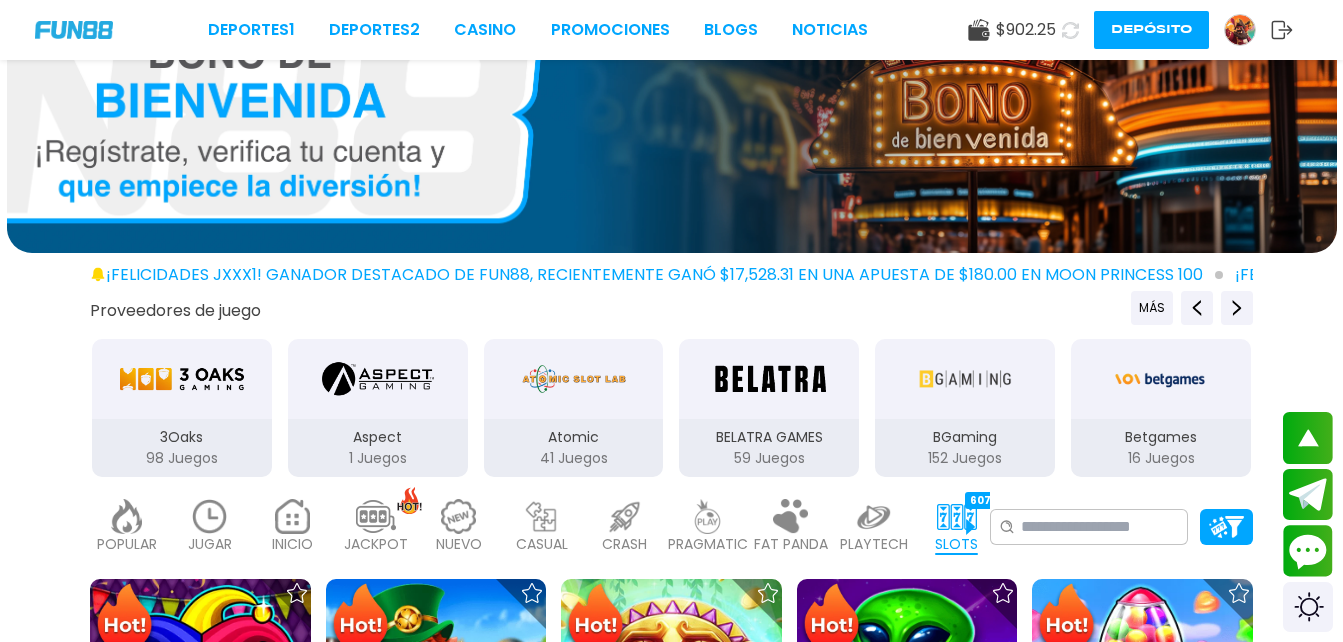 click at bounding box center [182, 379] 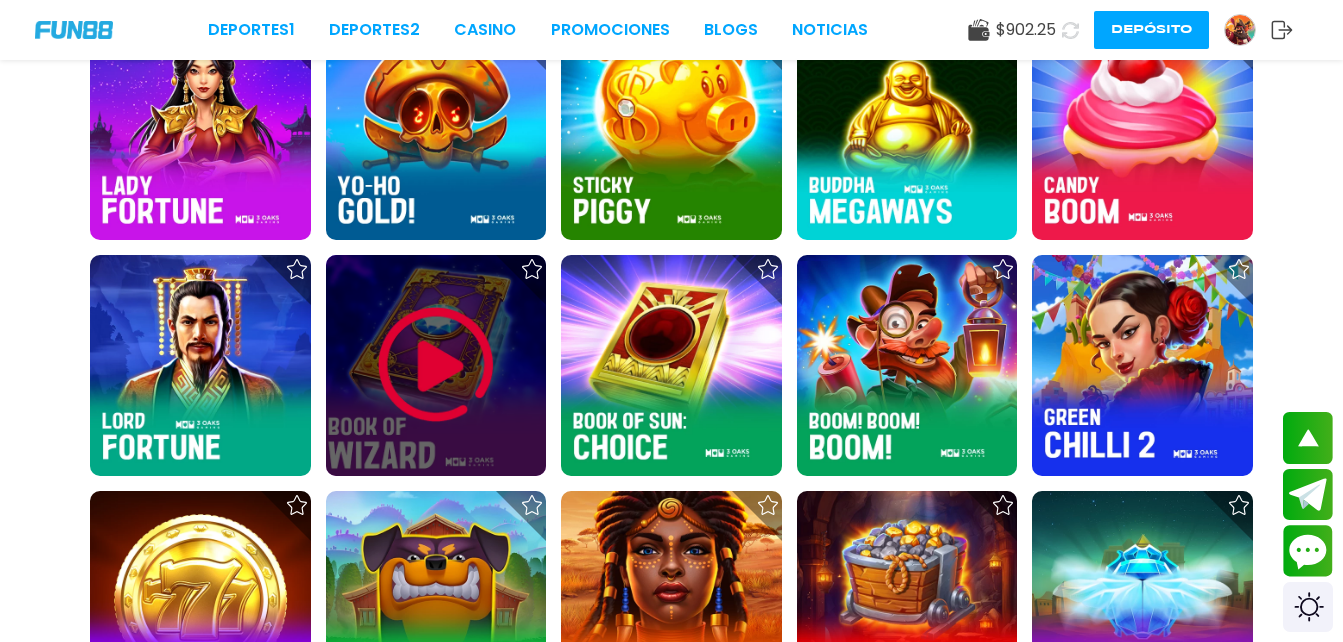 scroll, scrollTop: 1900, scrollLeft: 0, axis: vertical 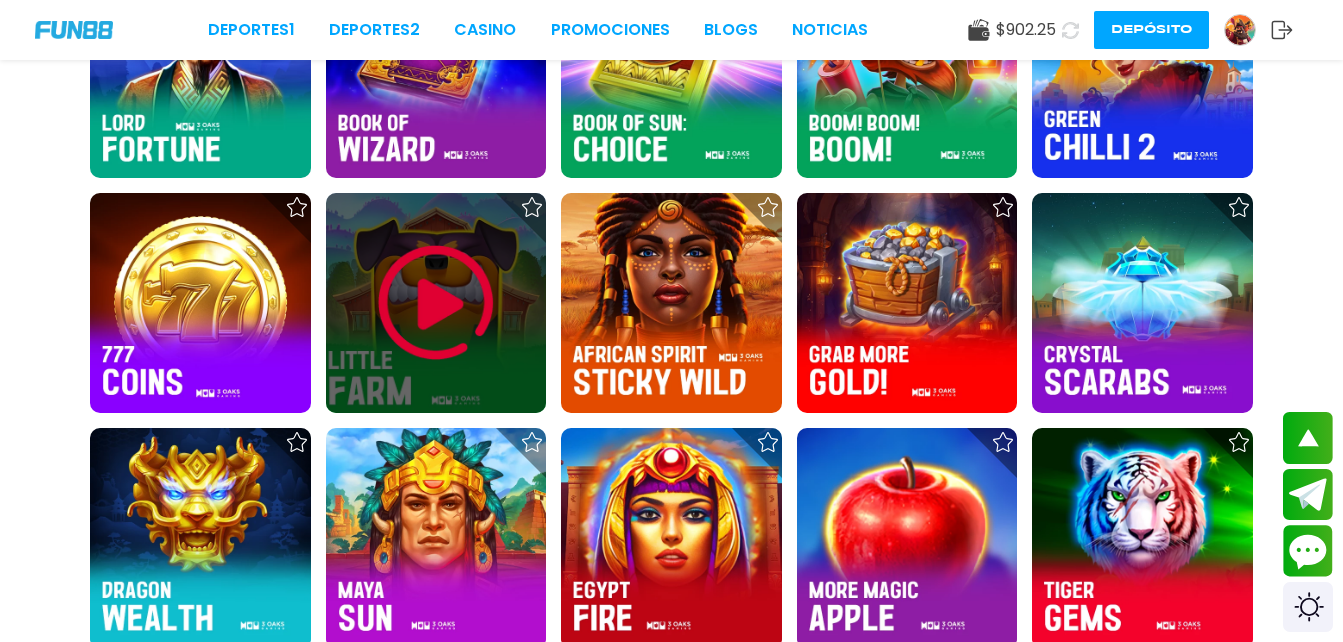 click at bounding box center [436, 303] 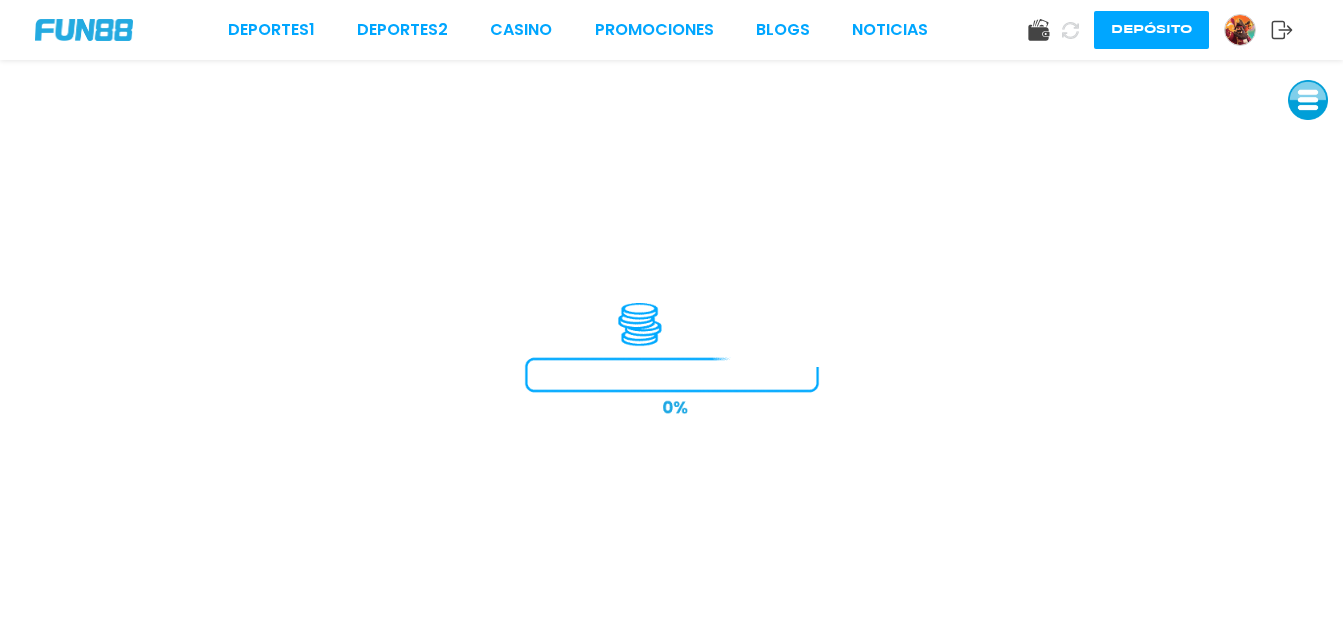scroll, scrollTop: 0, scrollLeft: 0, axis: both 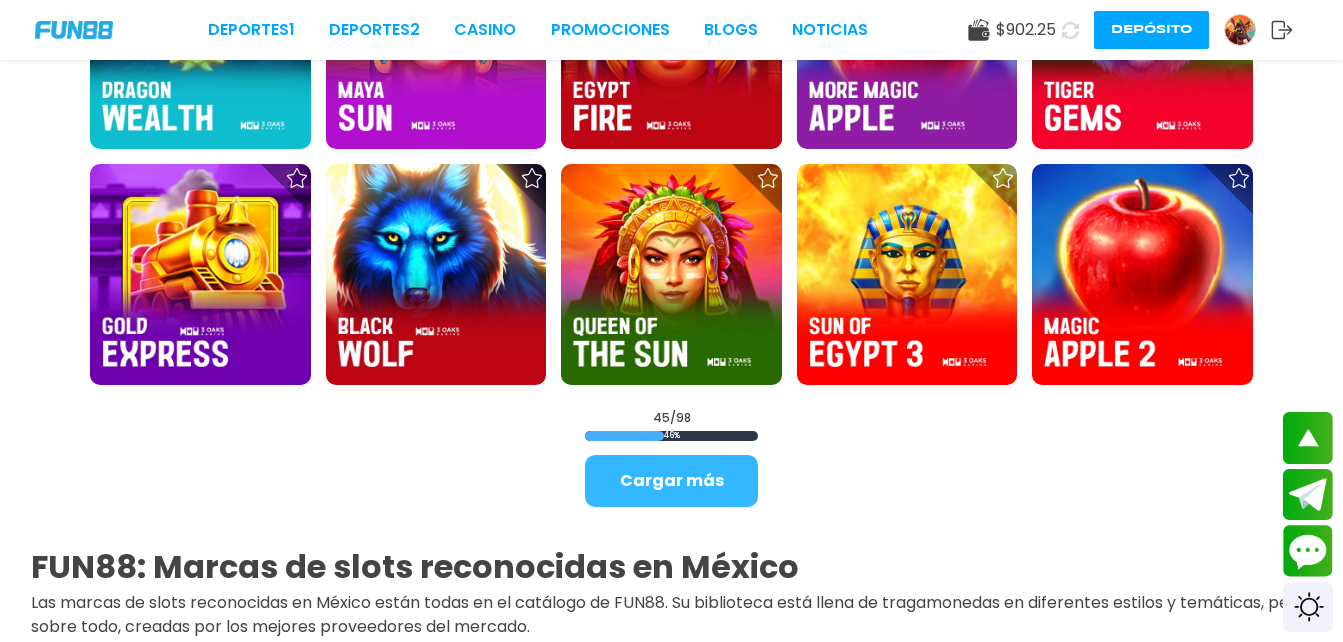 click on "Cargar más" at bounding box center (671, 481) 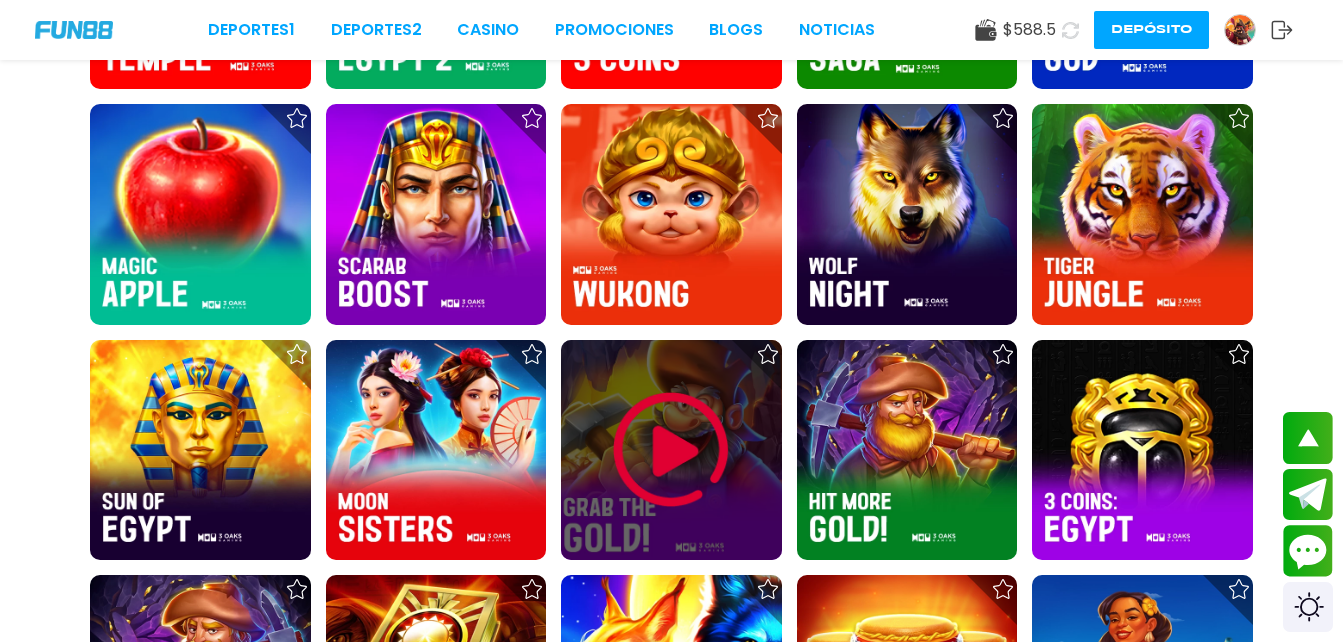 scroll, scrollTop: 3400, scrollLeft: 0, axis: vertical 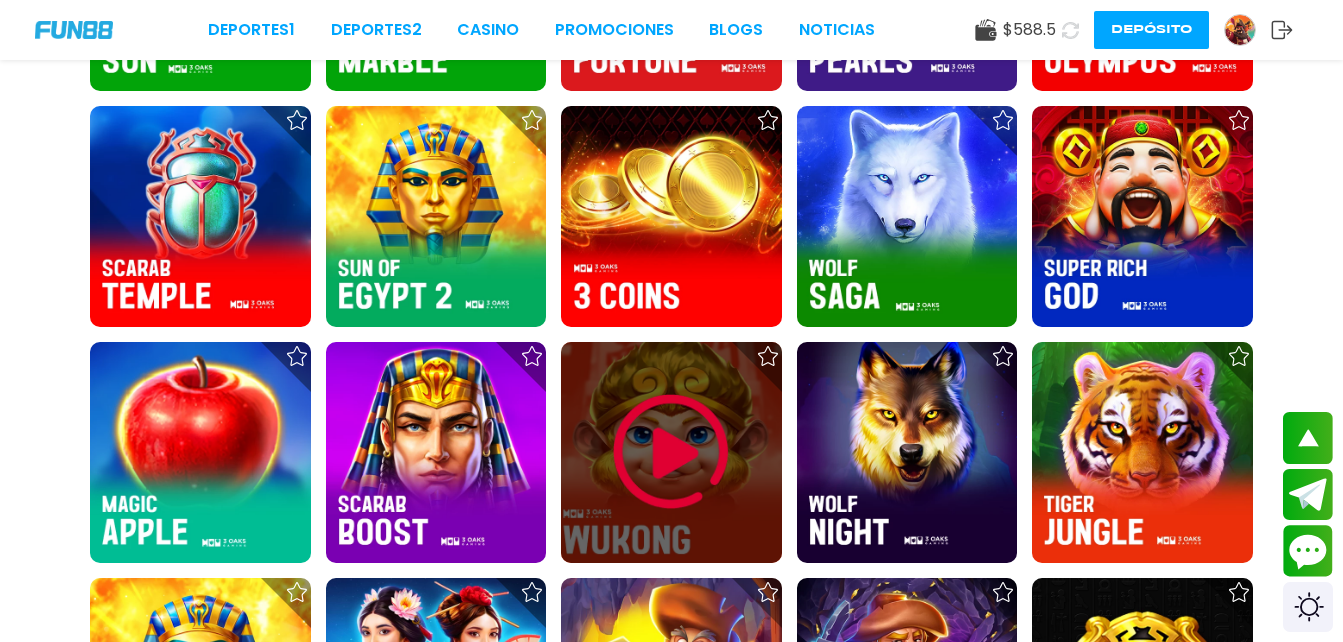 click at bounding box center (671, 452) 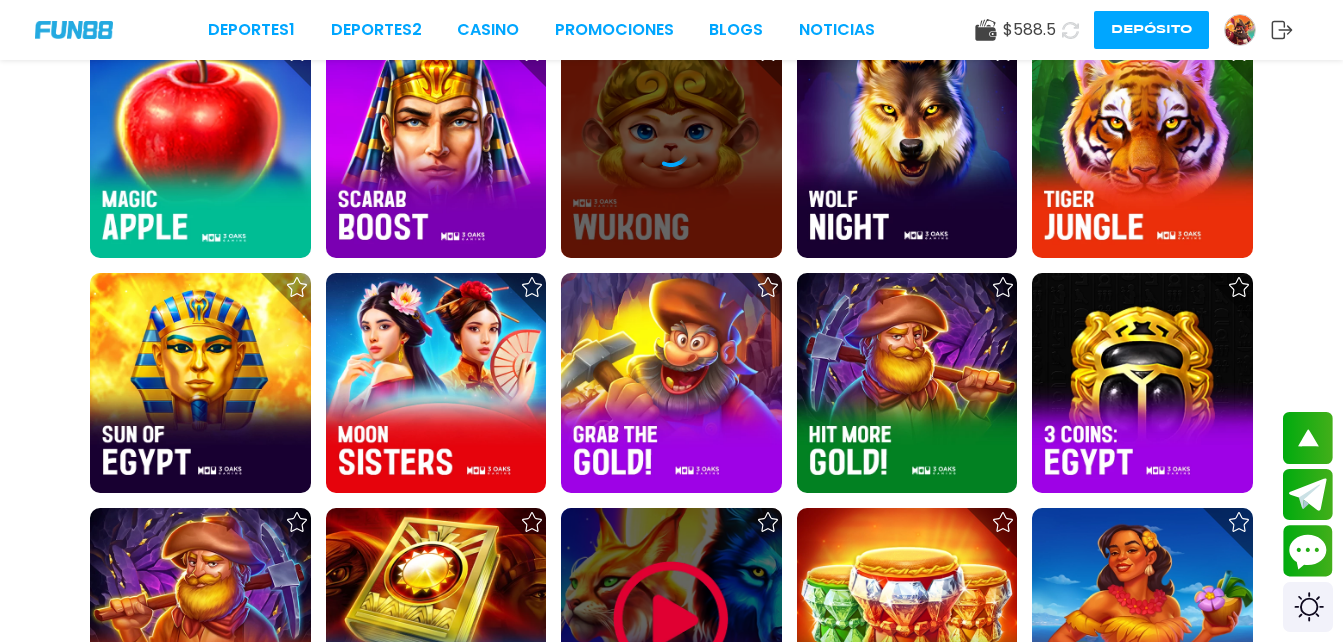 scroll, scrollTop: 3900, scrollLeft: 0, axis: vertical 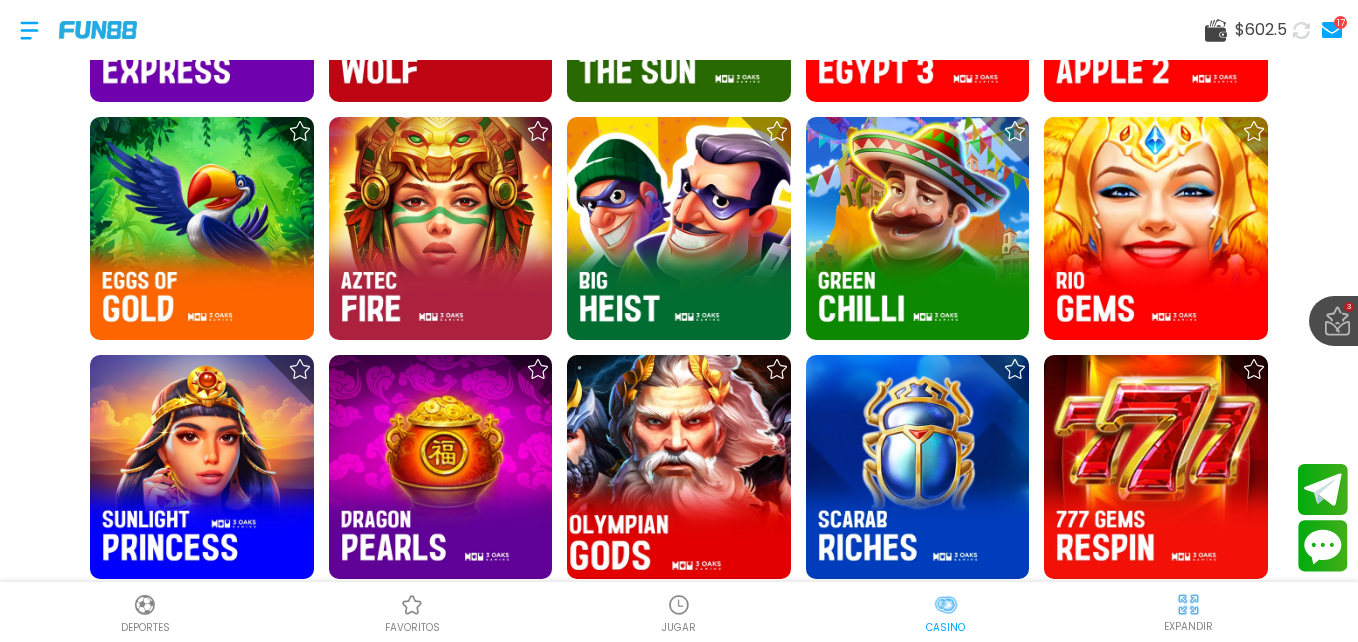 click at bounding box center (679, 467) 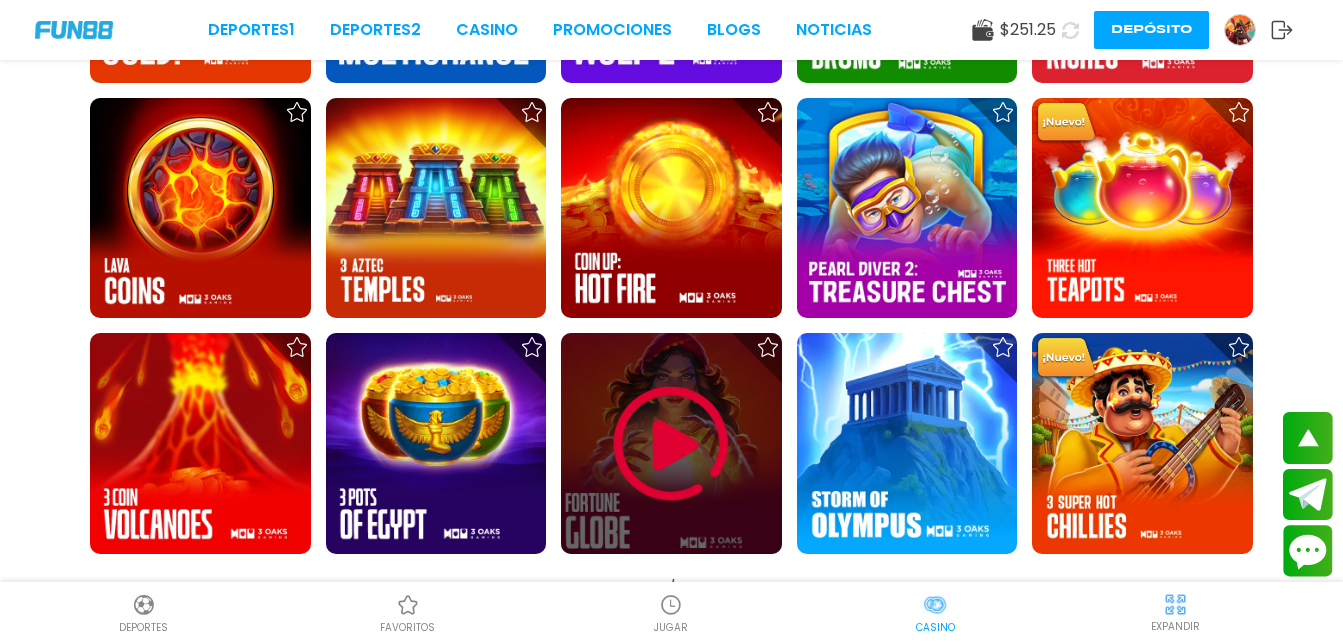 scroll, scrollTop: 4634, scrollLeft: 0, axis: vertical 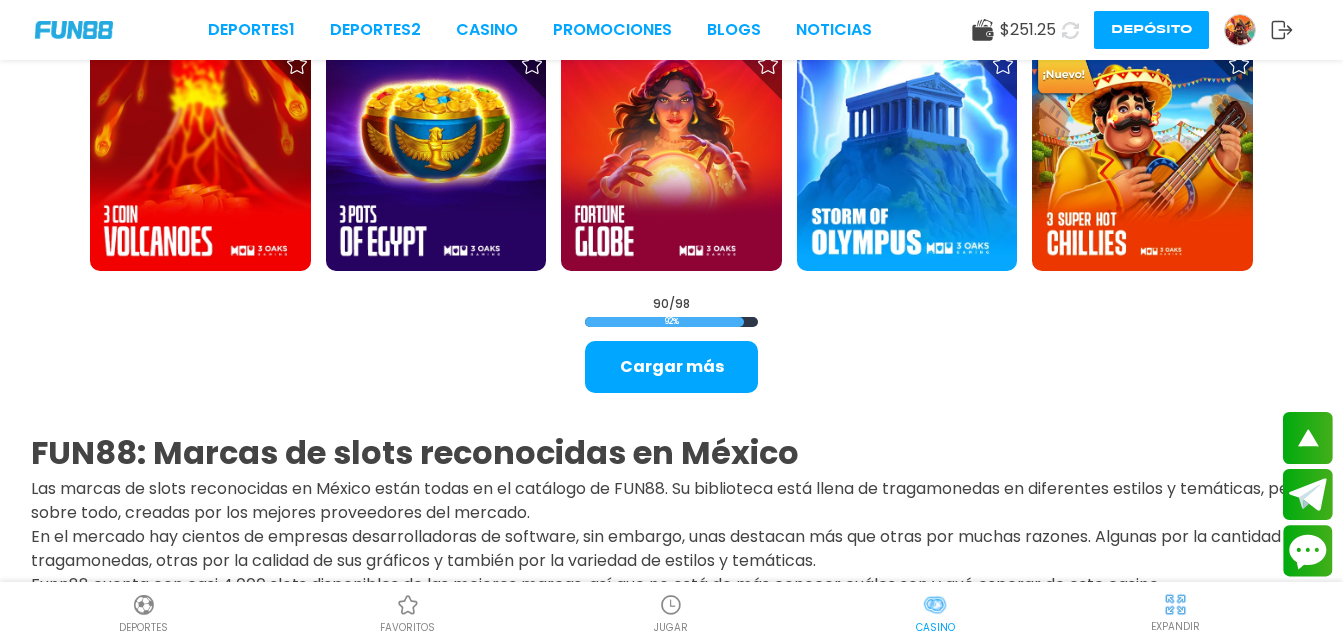 click on "Cargar más" at bounding box center (671, 367) 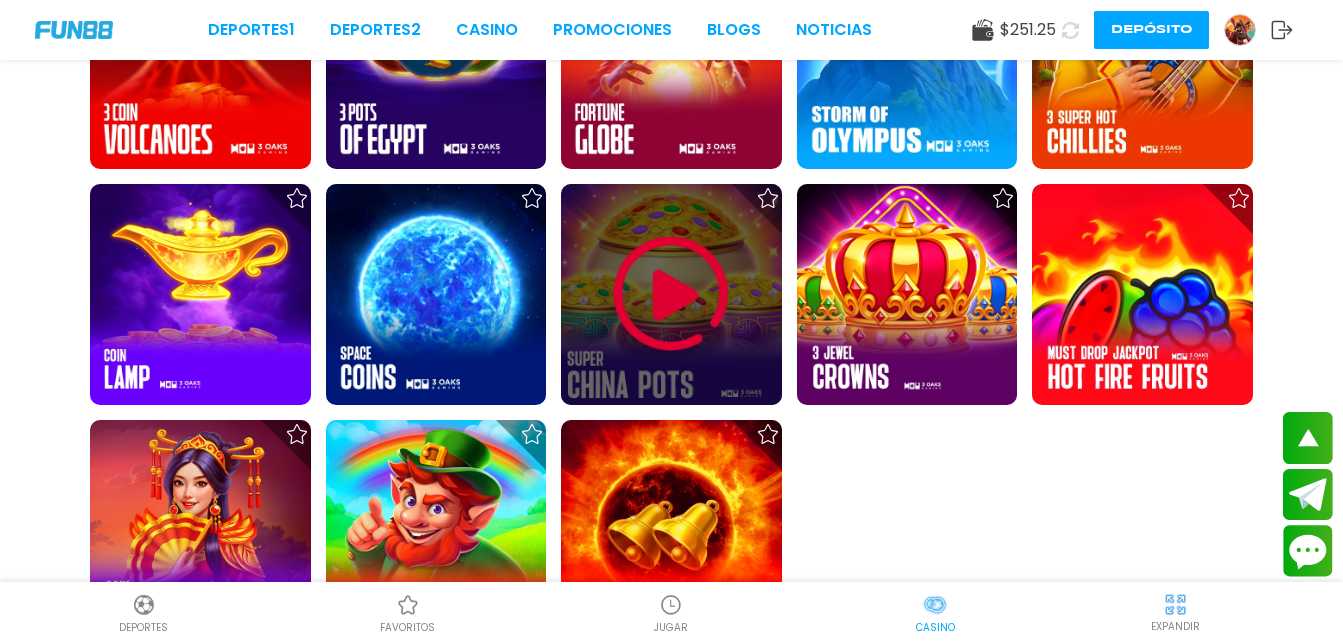 scroll, scrollTop: 4834, scrollLeft: 0, axis: vertical 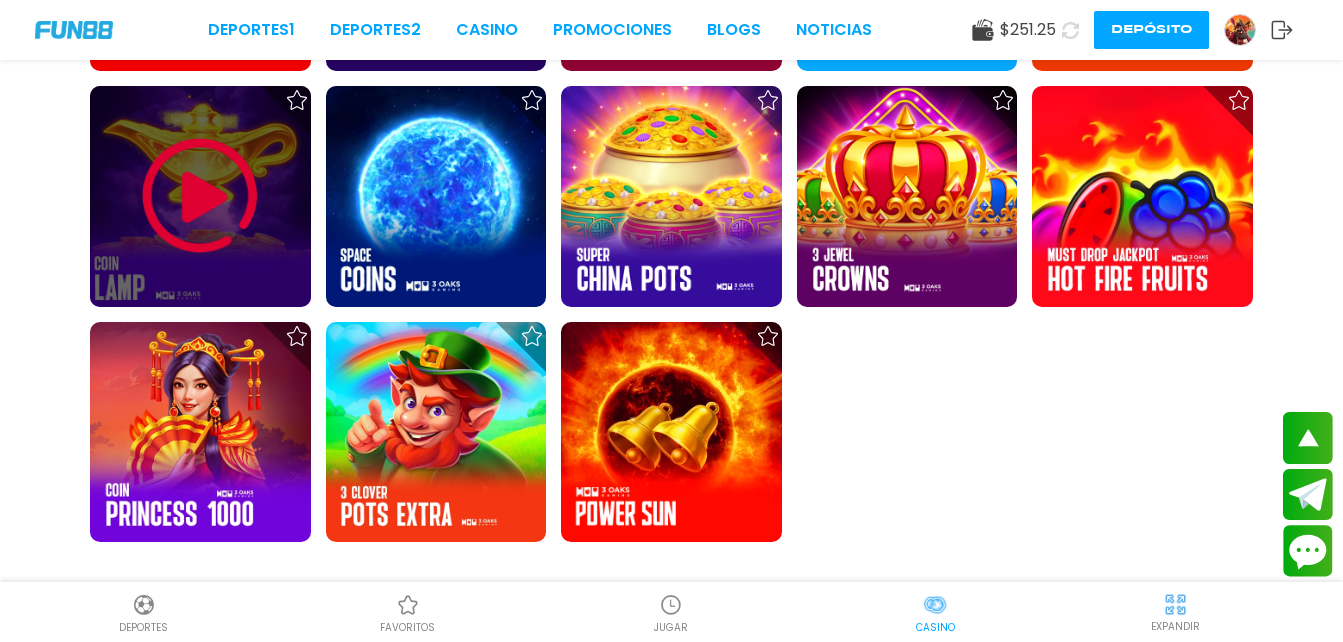 click at bounding box center (200, 196) 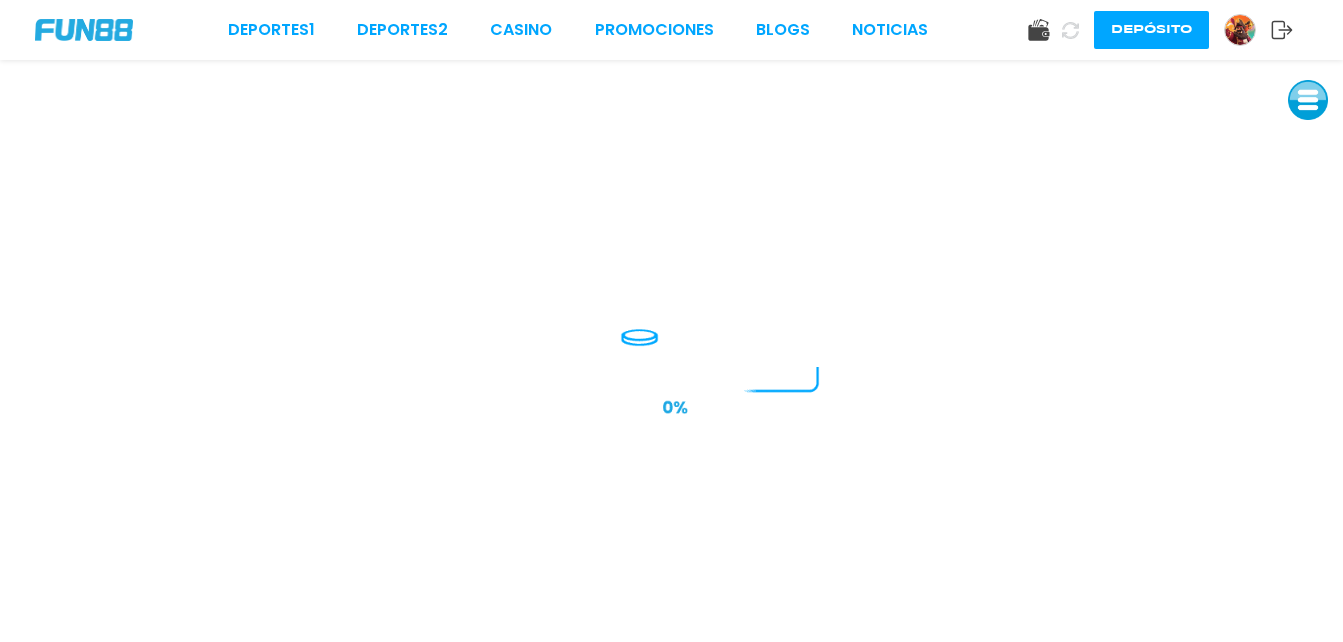 scroll, scrollTop: 0, scrollLeft: 0, axis: both 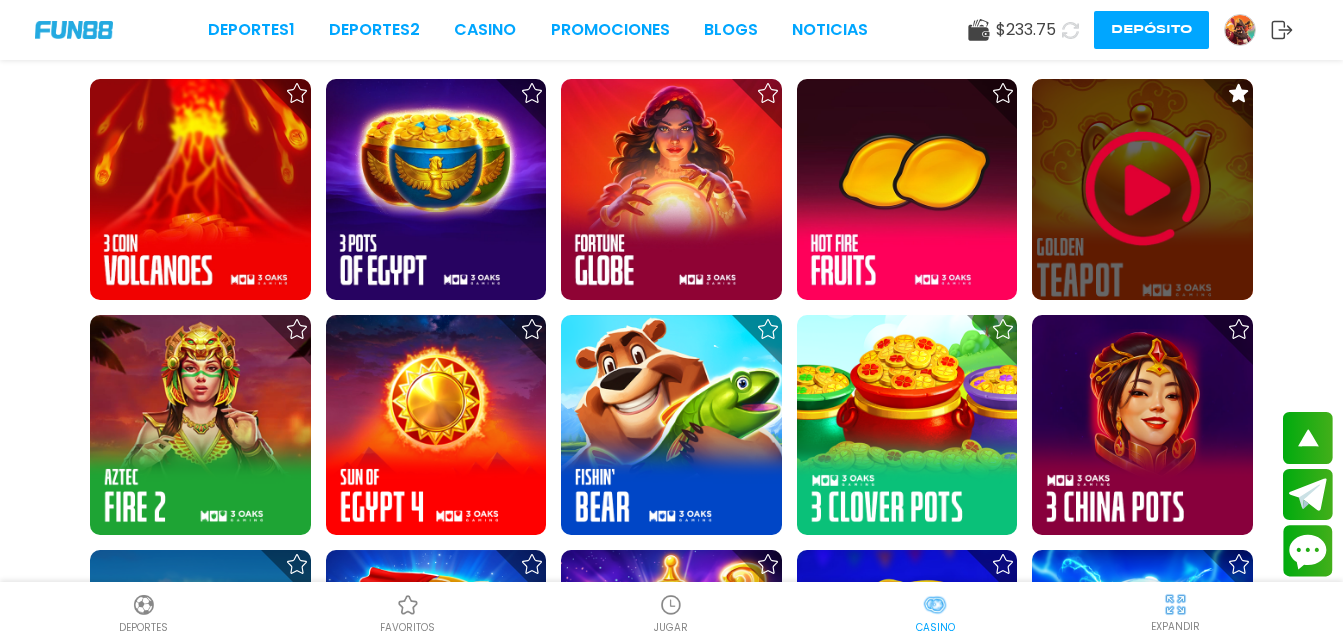 click at bounding box center [1143, 189] 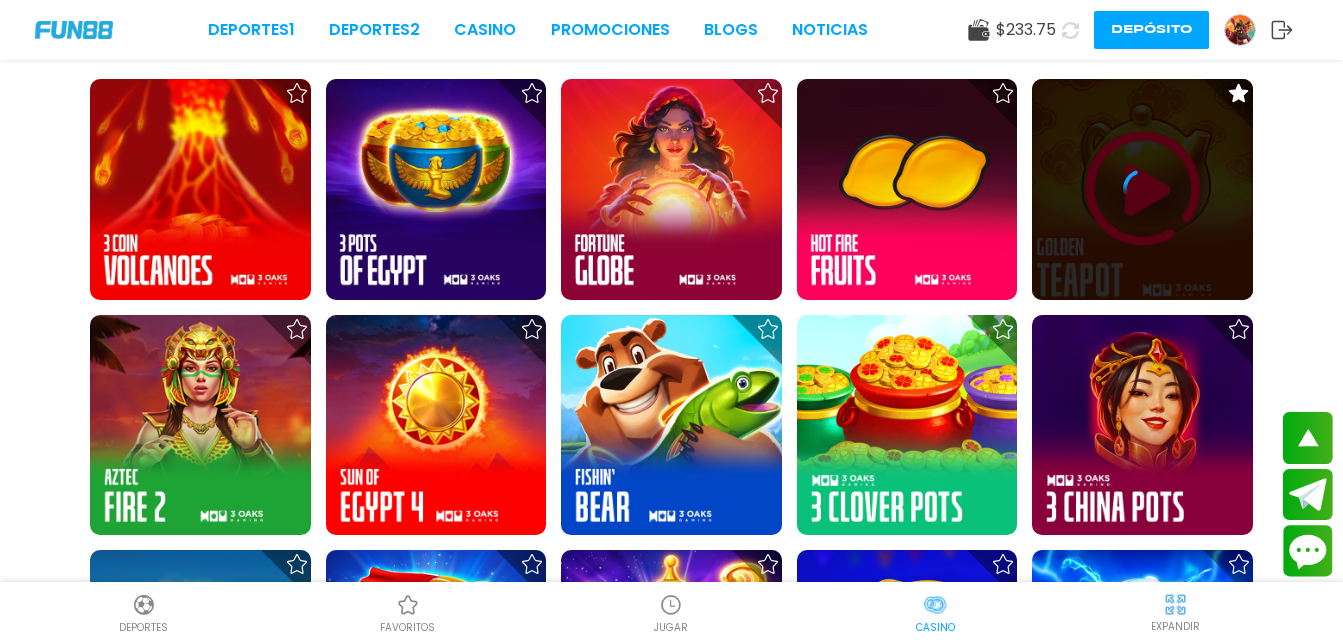 scroll, scrollTop: 0, scrollLeft: 0, axis: both 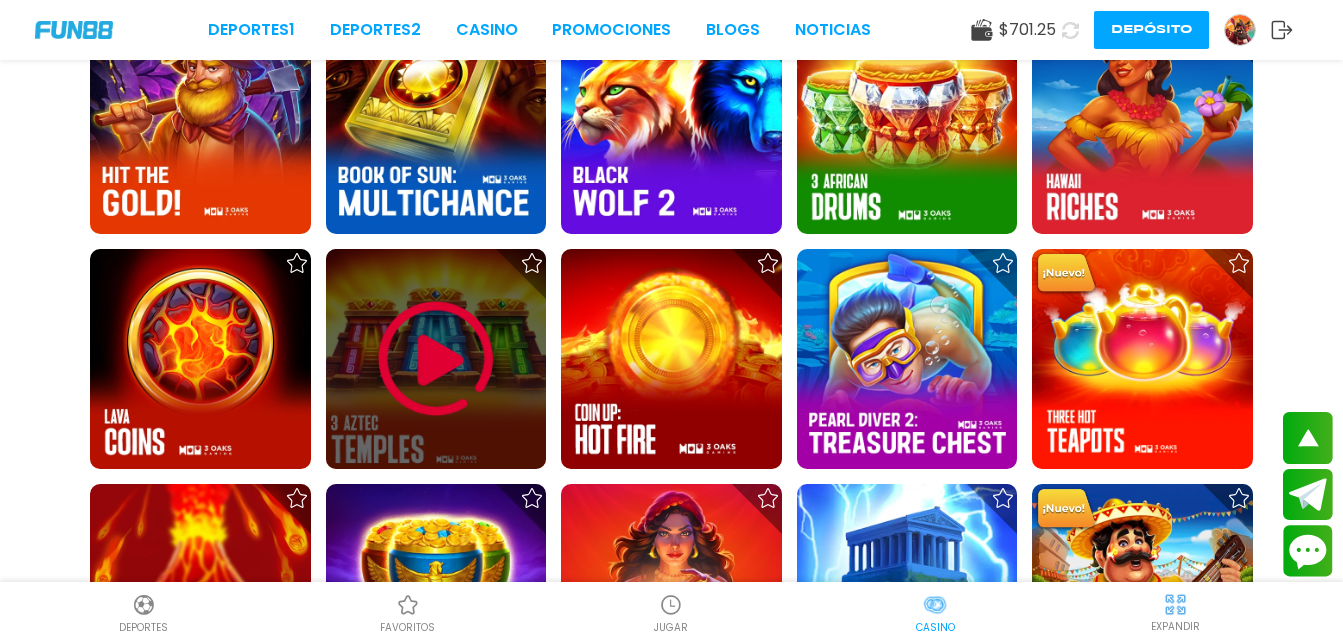 click at bounding box center (436, 359) 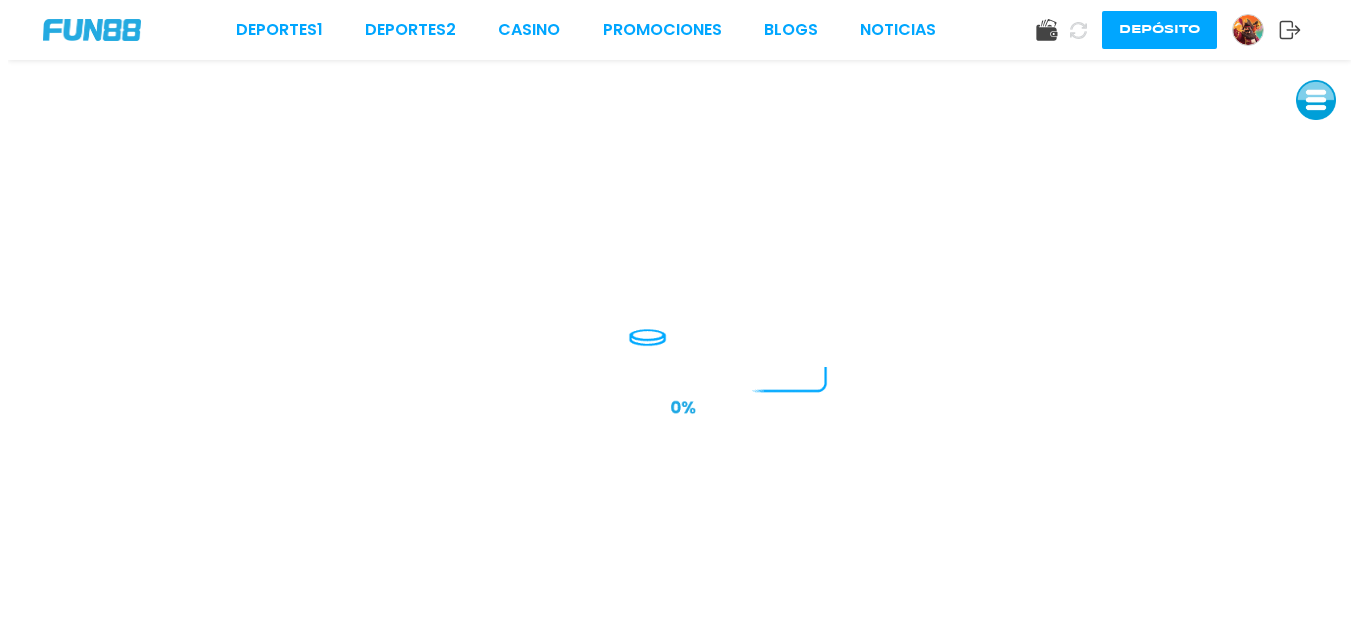 scroll, scrollTop: 0, scrollLeft: 0, axis: both 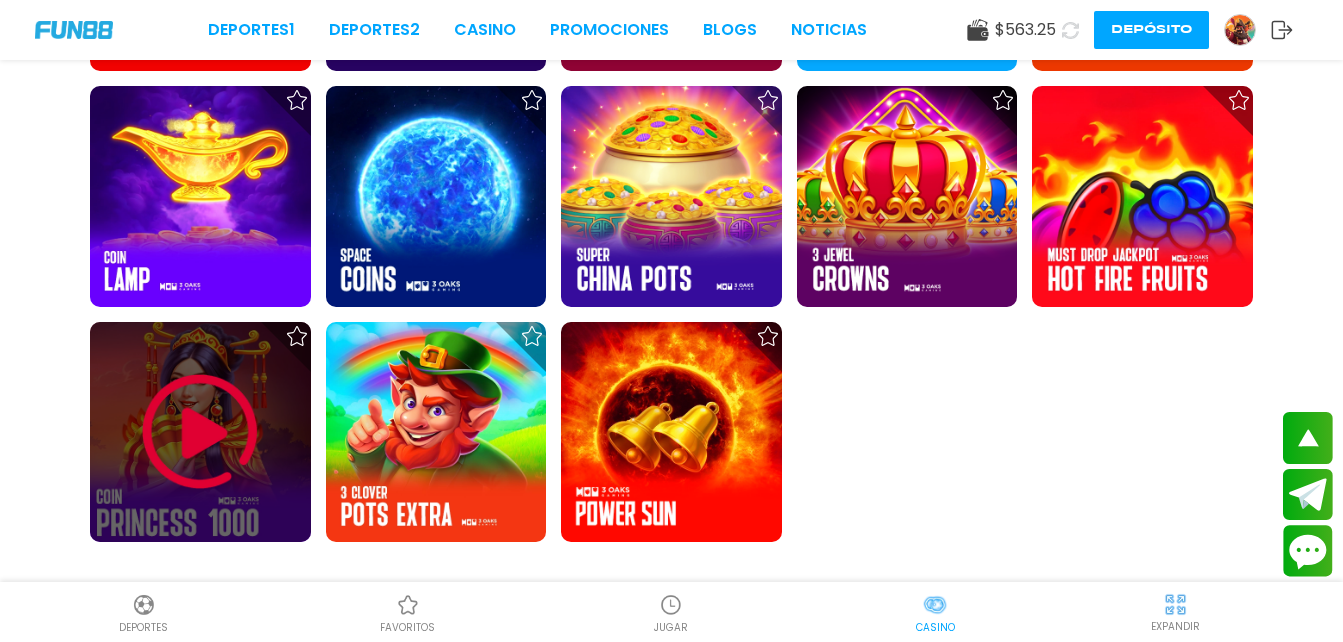 click at bounding box center [200, 432] 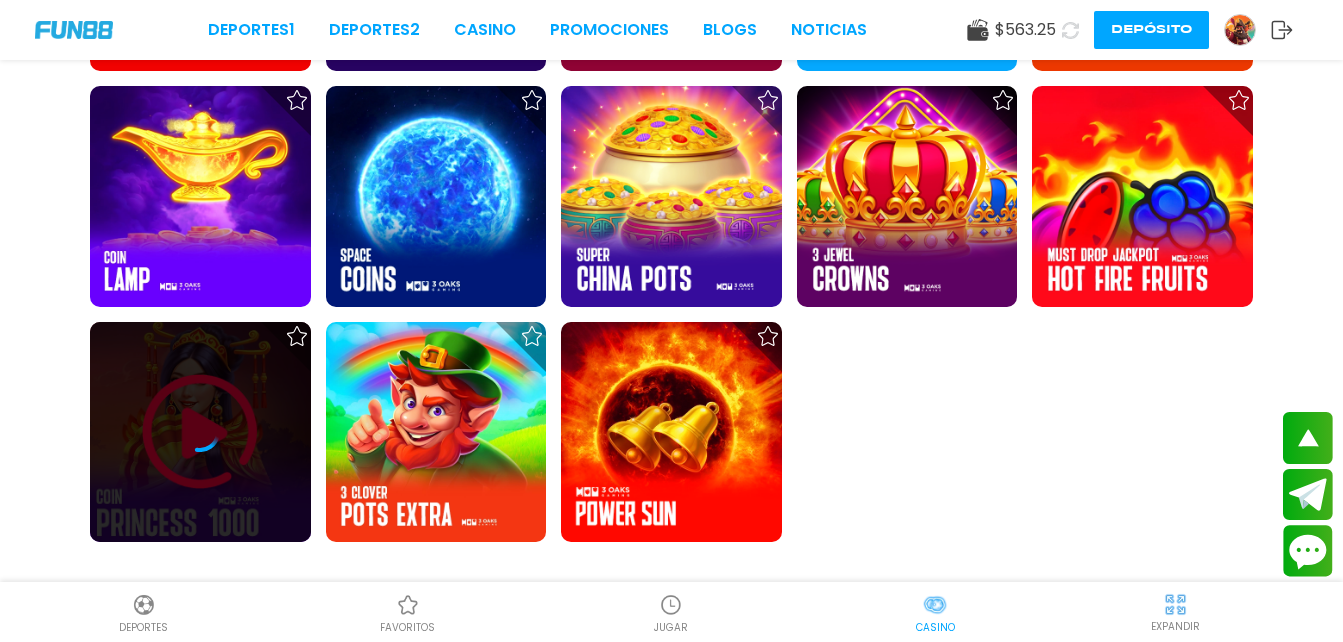scroll, scrollTop: 0, scrollLeft: 0, axis: both 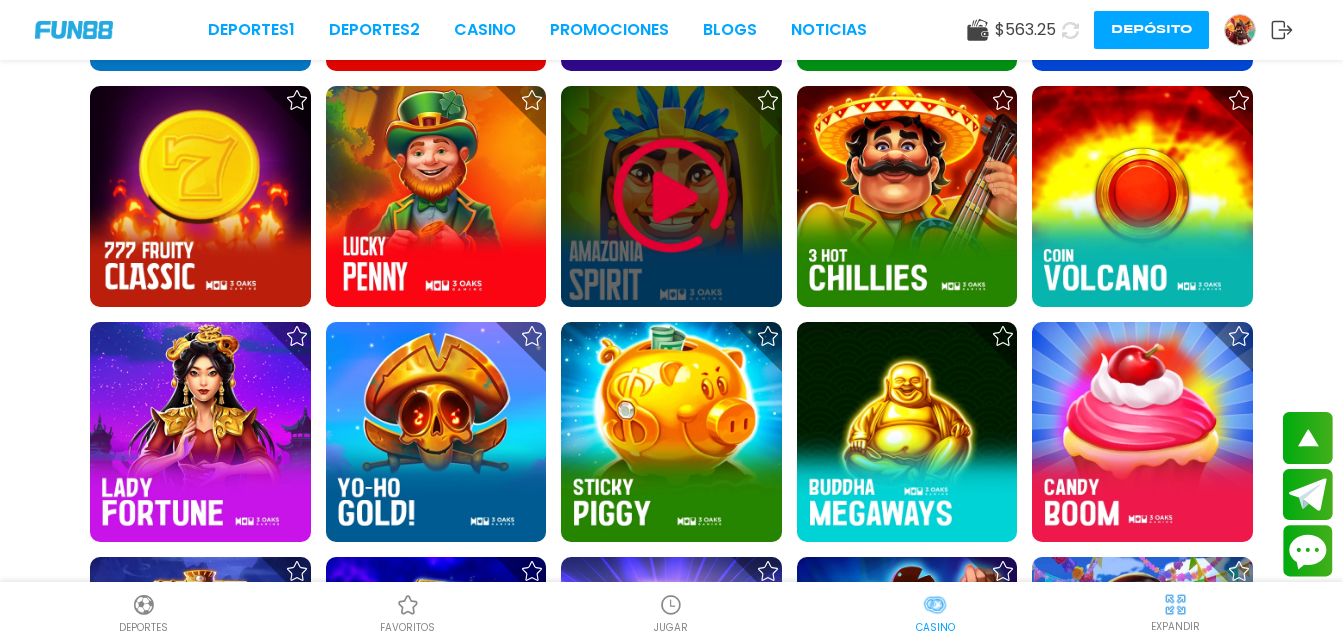 click at bounding box center (671, 196) 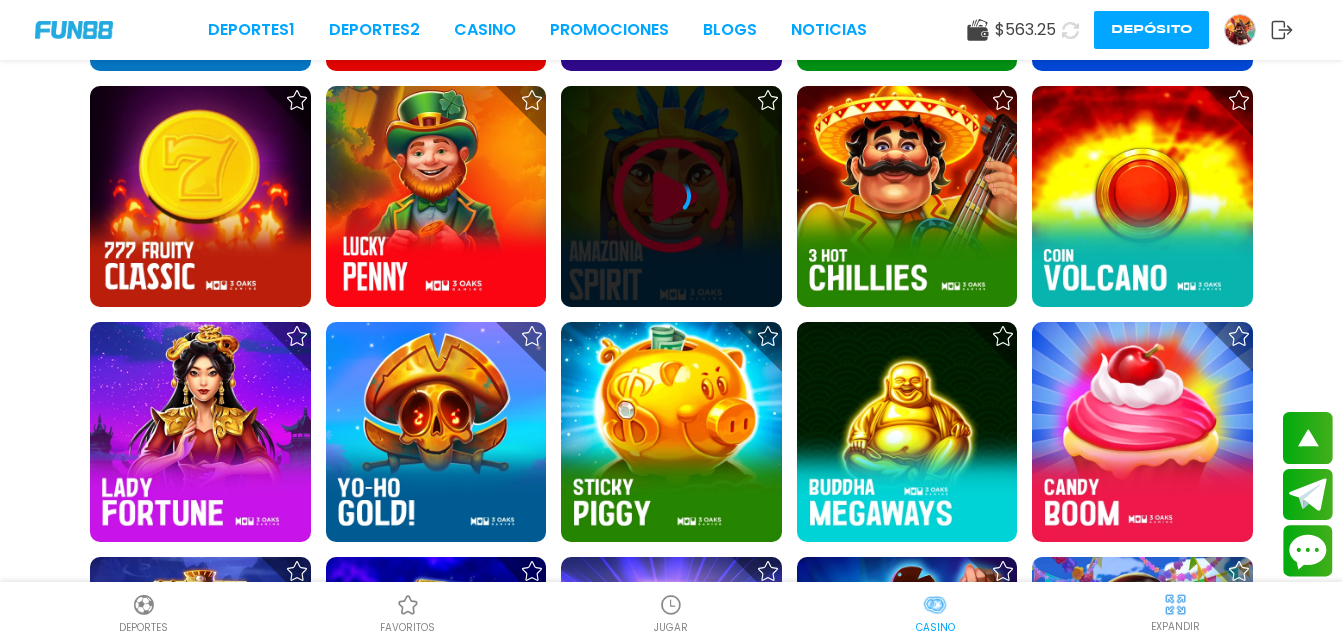 scroll, scrollTop: 0, scrollLeft: 0, axis: both 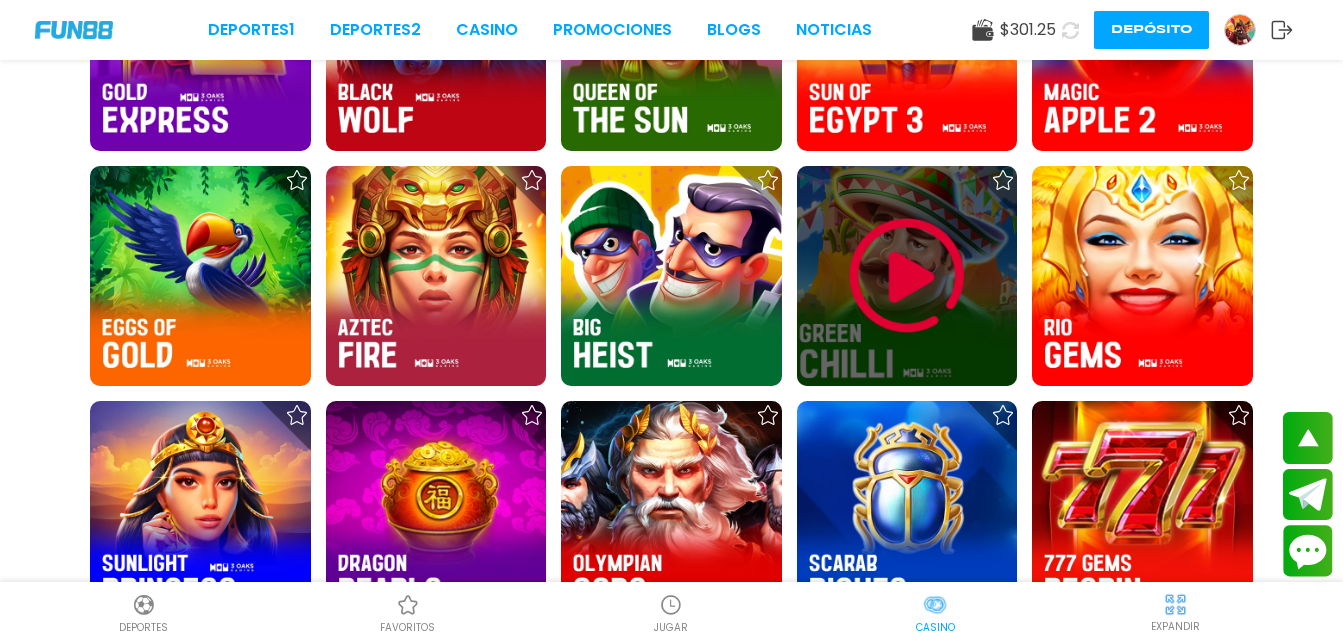 click at bounding box center (907, 276) 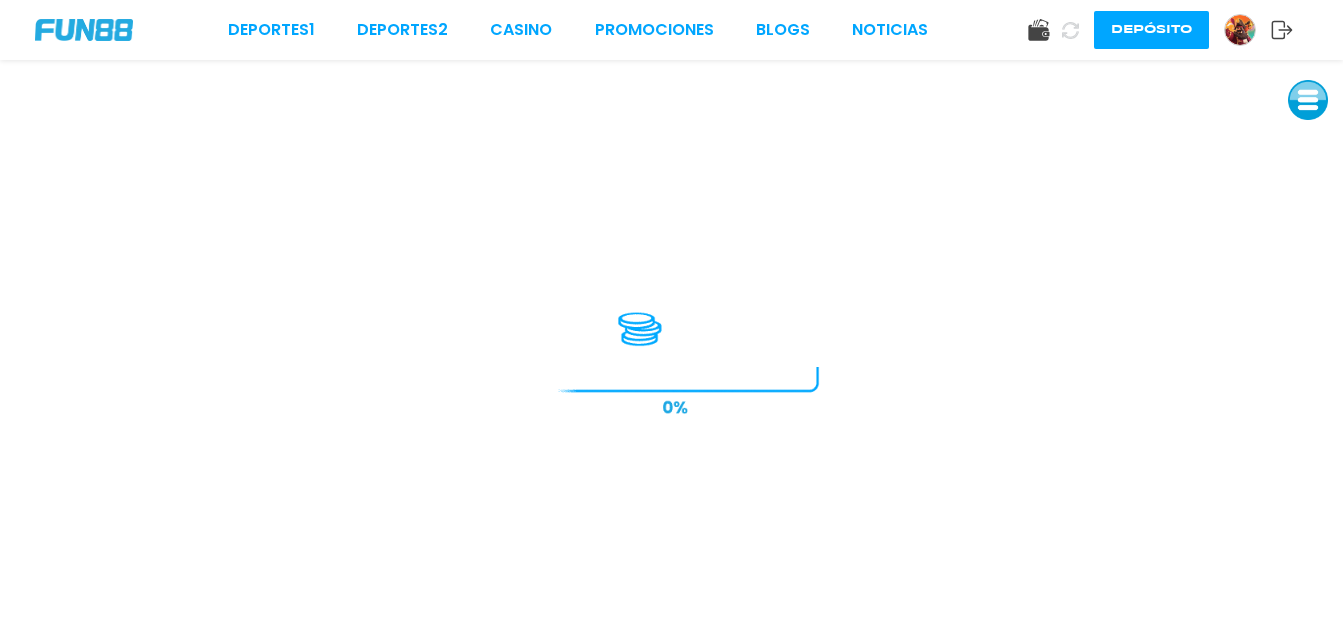 scroll, scrollTop: 0, scrollLeft: 0, axis: both 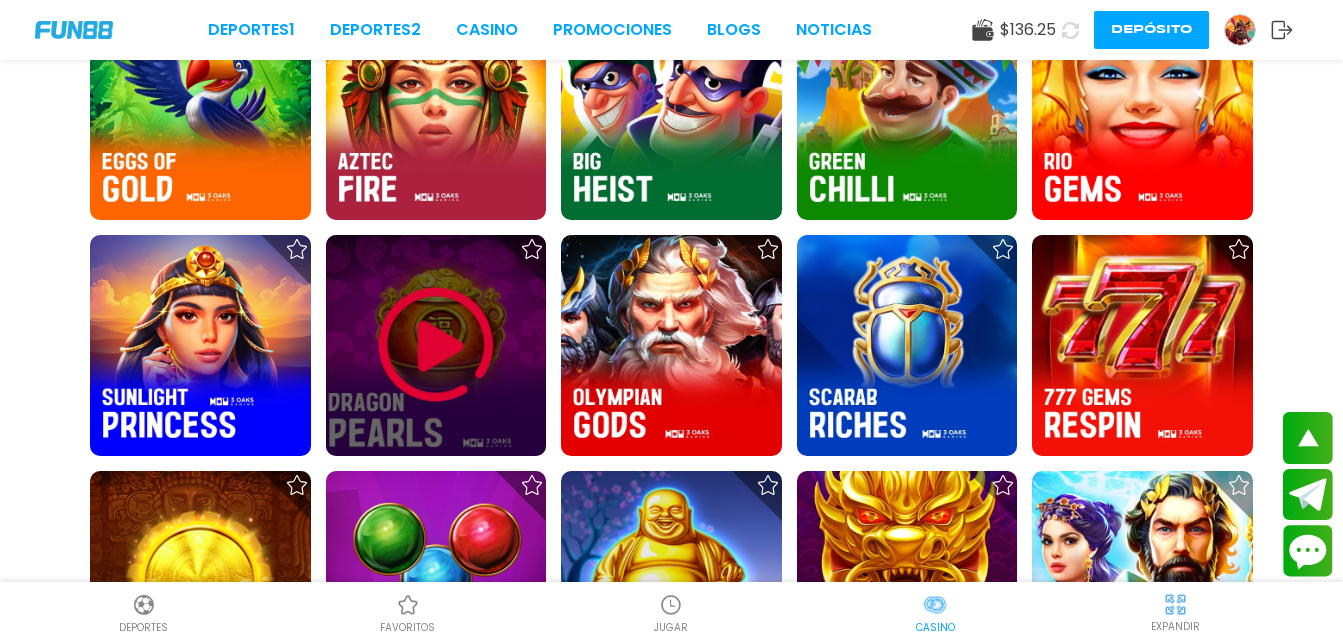 click at bounding box center [436, 345] 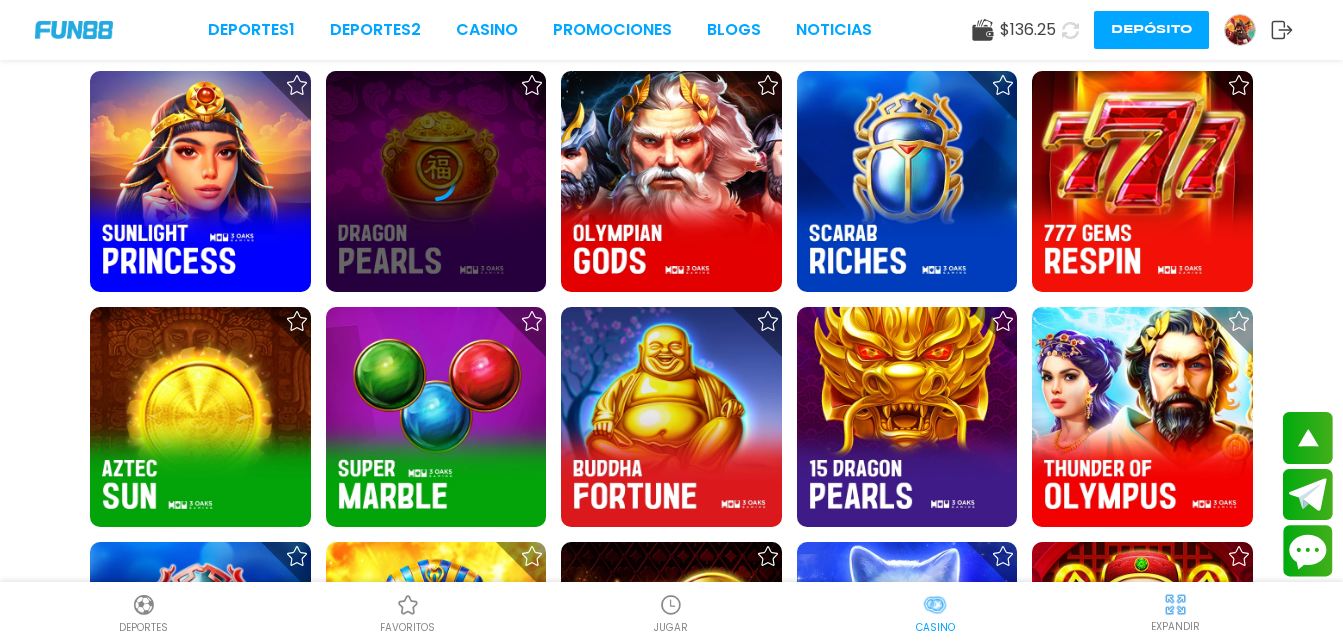 scroll, scrollTop: 2800, scrollLeft: 0, axis: vertical 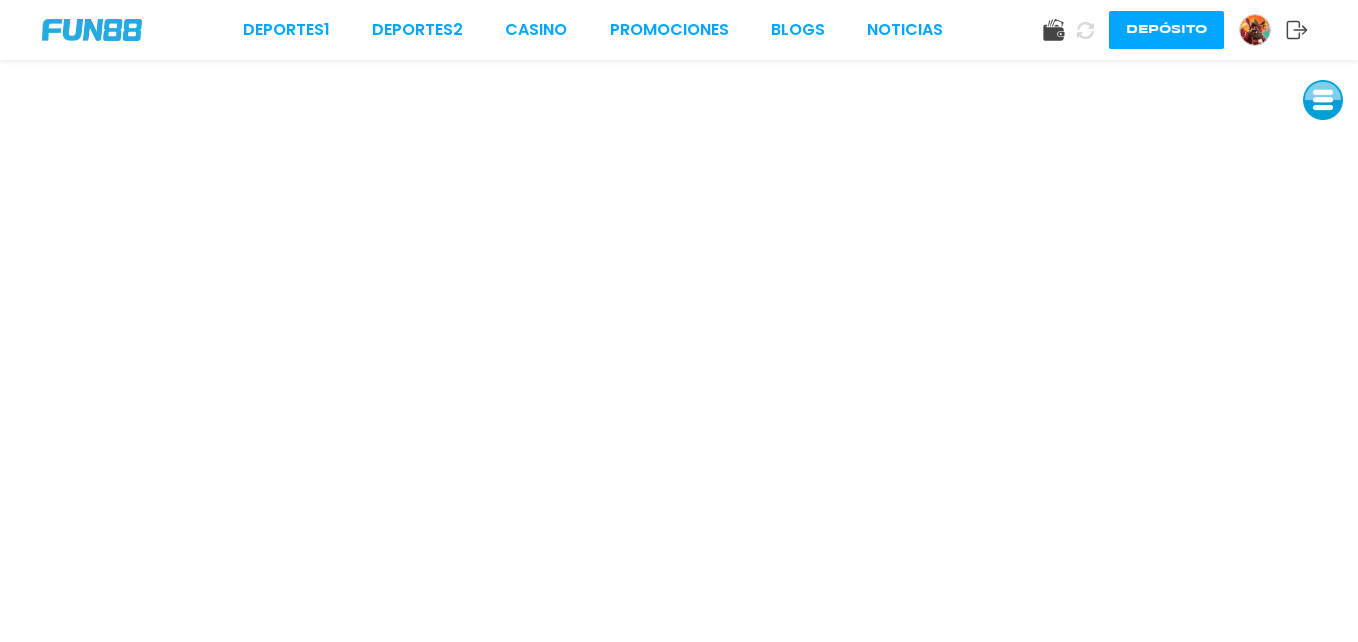 click at bounding box center [1255, 30] 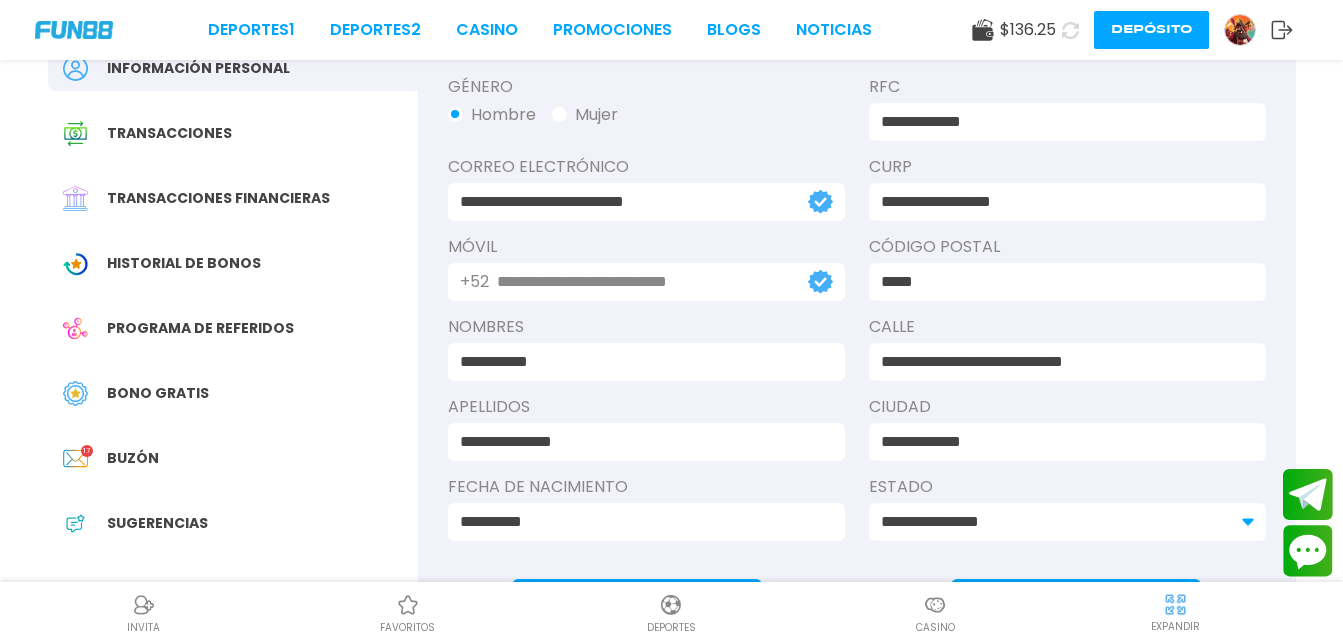 scroll, scrollTop: 200, scrollLeft: 0, axis: vertical 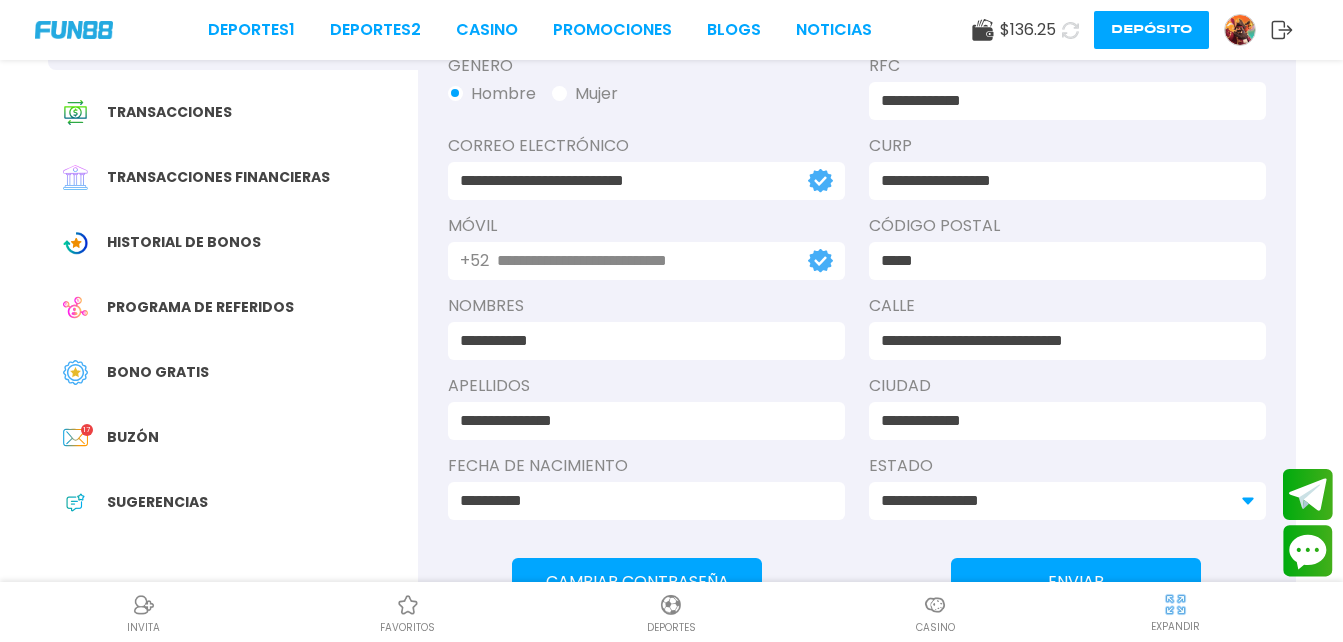 click on "Historial de Bonos" at bounding box center [184, 242] 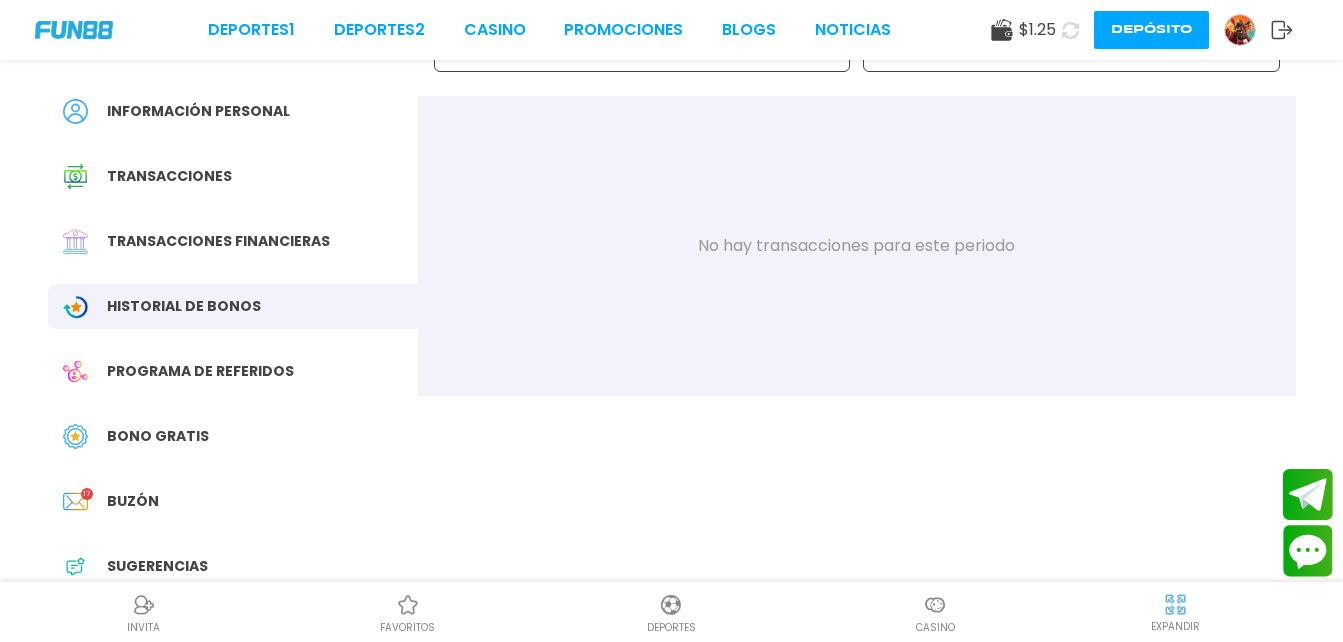 scroll, scrollTop: 100, scrollLeft: 0, axis: vertical 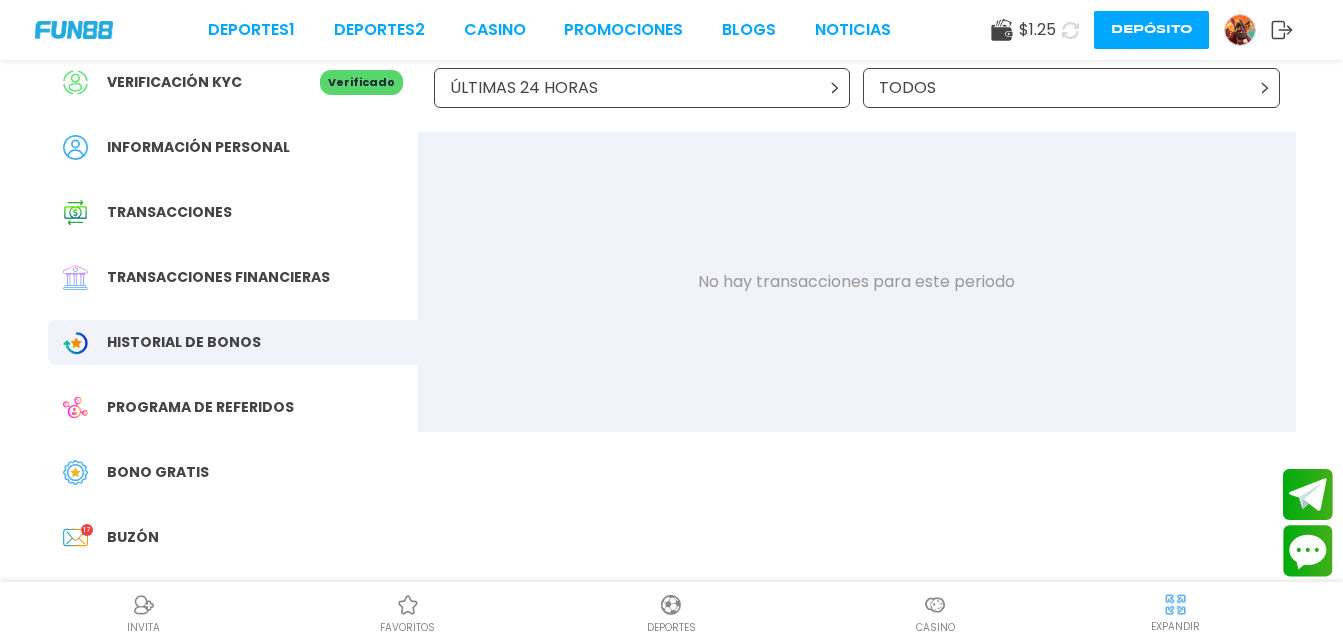 click on "Bono Gratis" at bounding box center (233, 472) 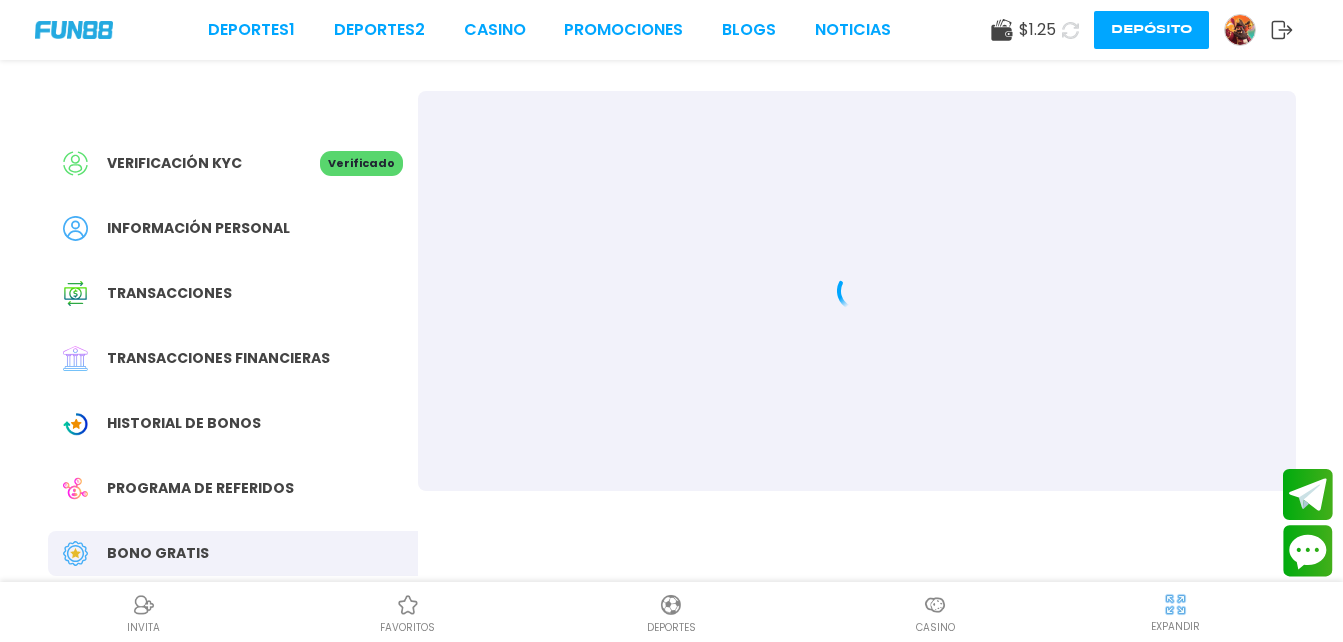 scroll, scrollTop: 0, scrollLeft: 0, axis: both 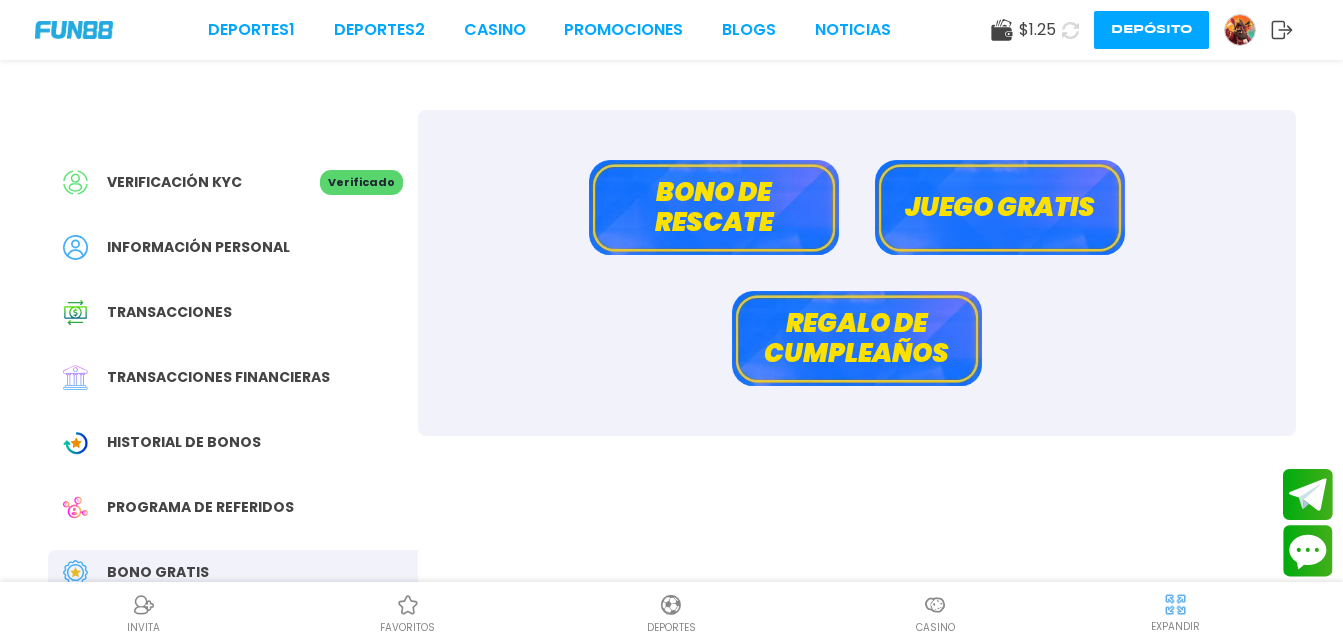 click on "Juego gratis" at bounding box center (1000, 207) 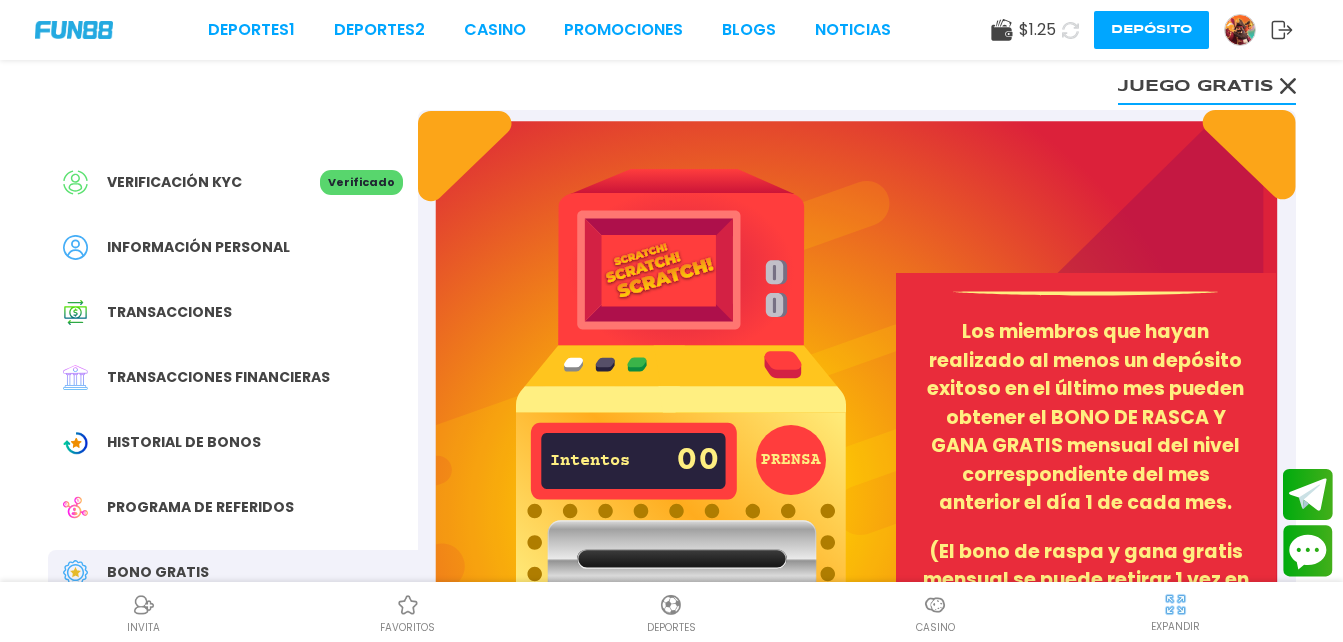 click on "Historial de Bonos" at bounding box center (184, 442) 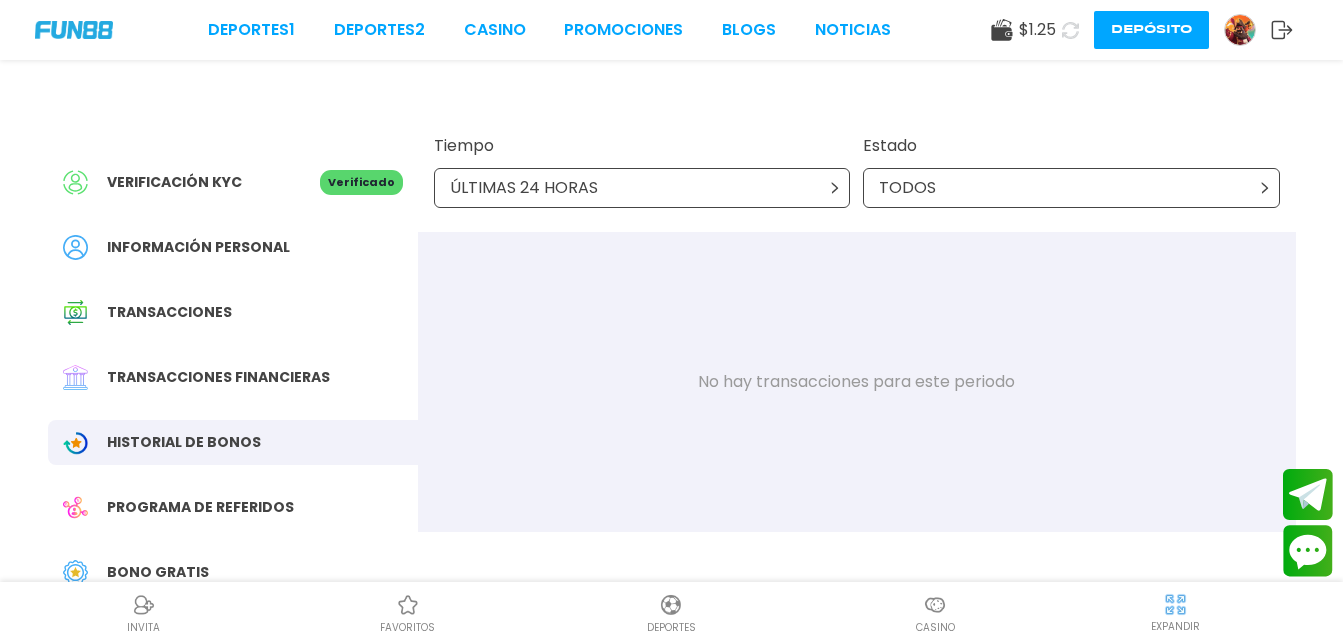 click on "Bono Gratis" at bounding box center [233, 572] 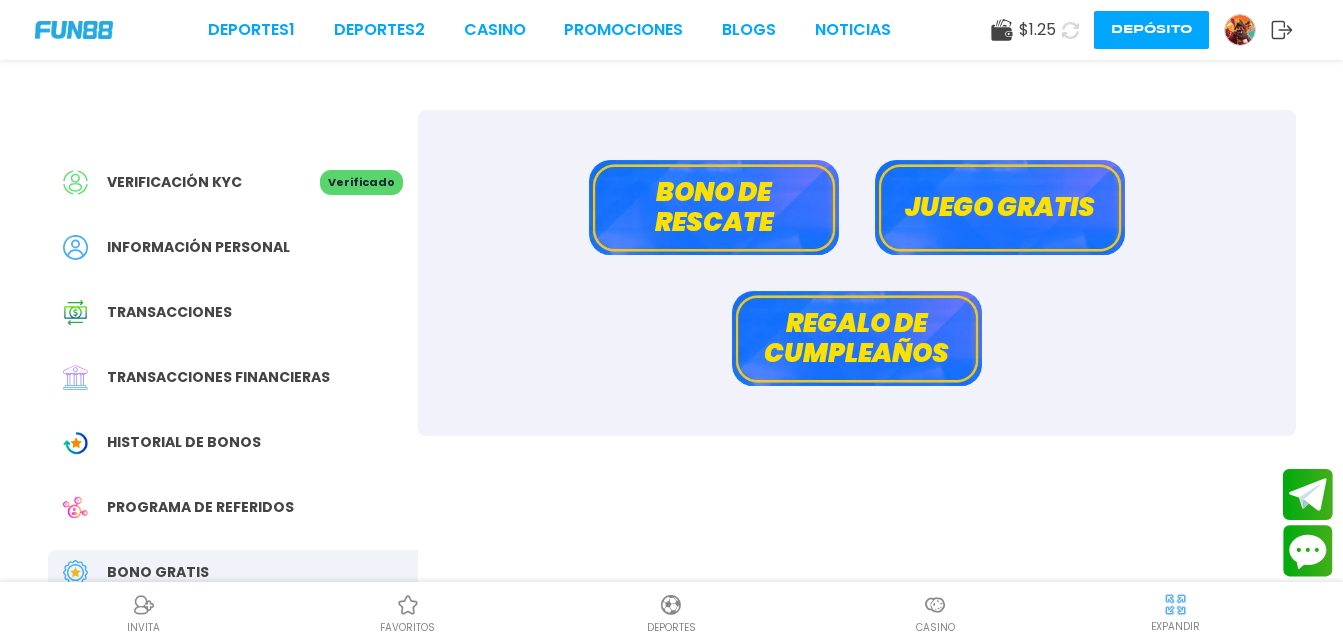 drag, startPoint x: 725, startPoint y: 216, endPoint x: 713, endPoint y: 214, distance: 12.165525 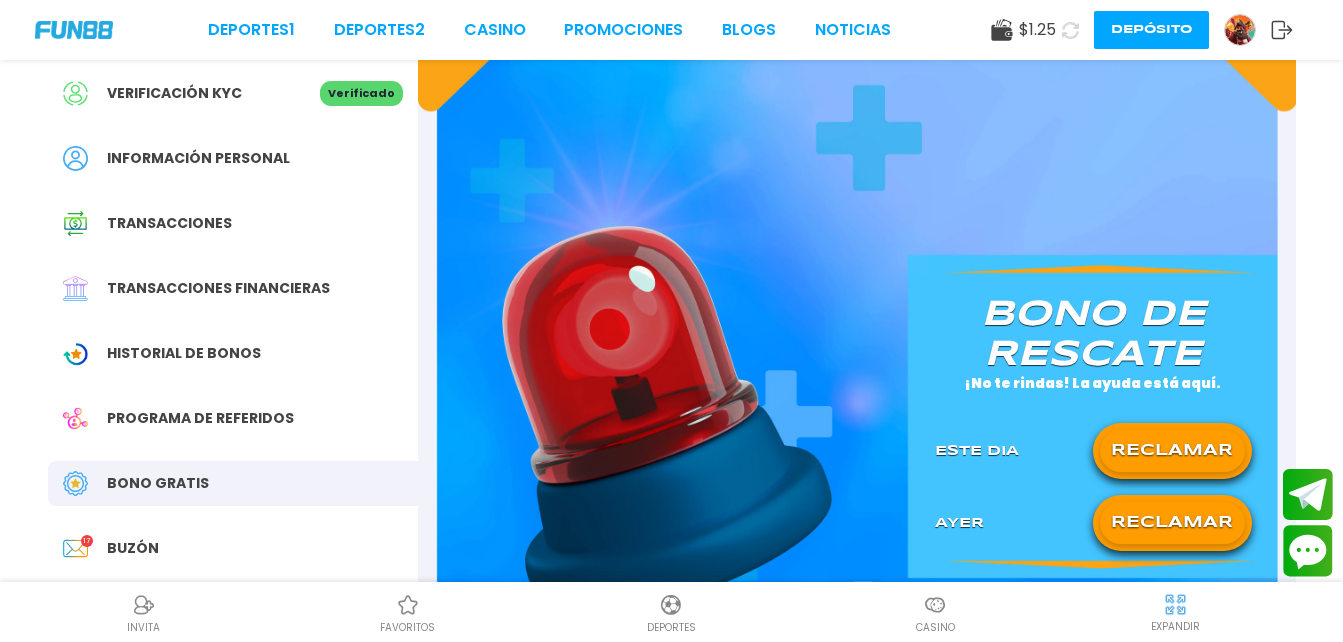 scroll, scrollTop: 200, scrollLeft: 0, axis: vertical 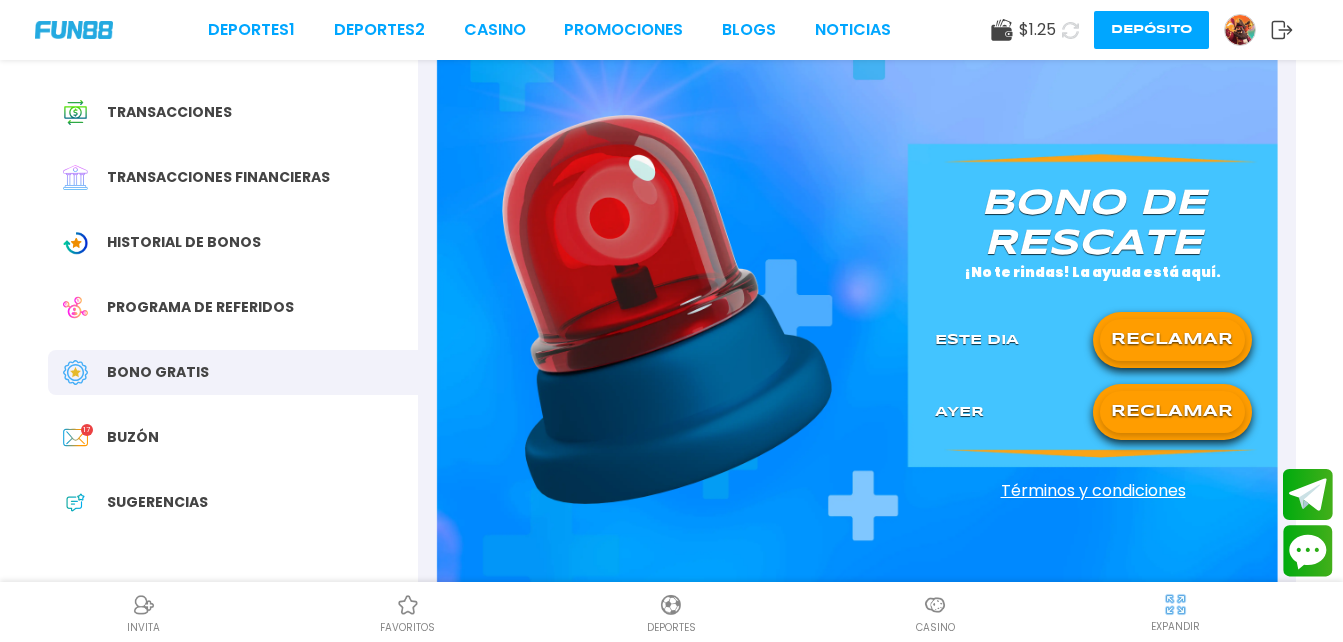 click on "RECLAMAR" at bounding box center (1172, 412) 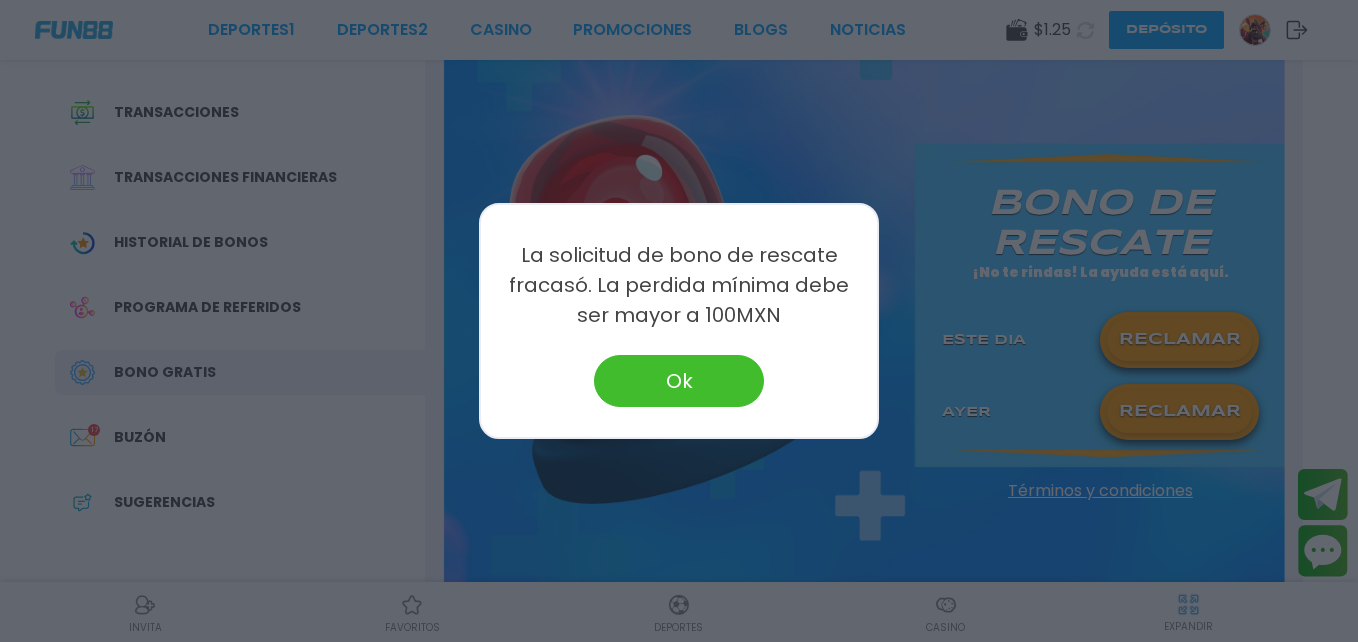 click on "Ok" at bounding box center [679, 381] 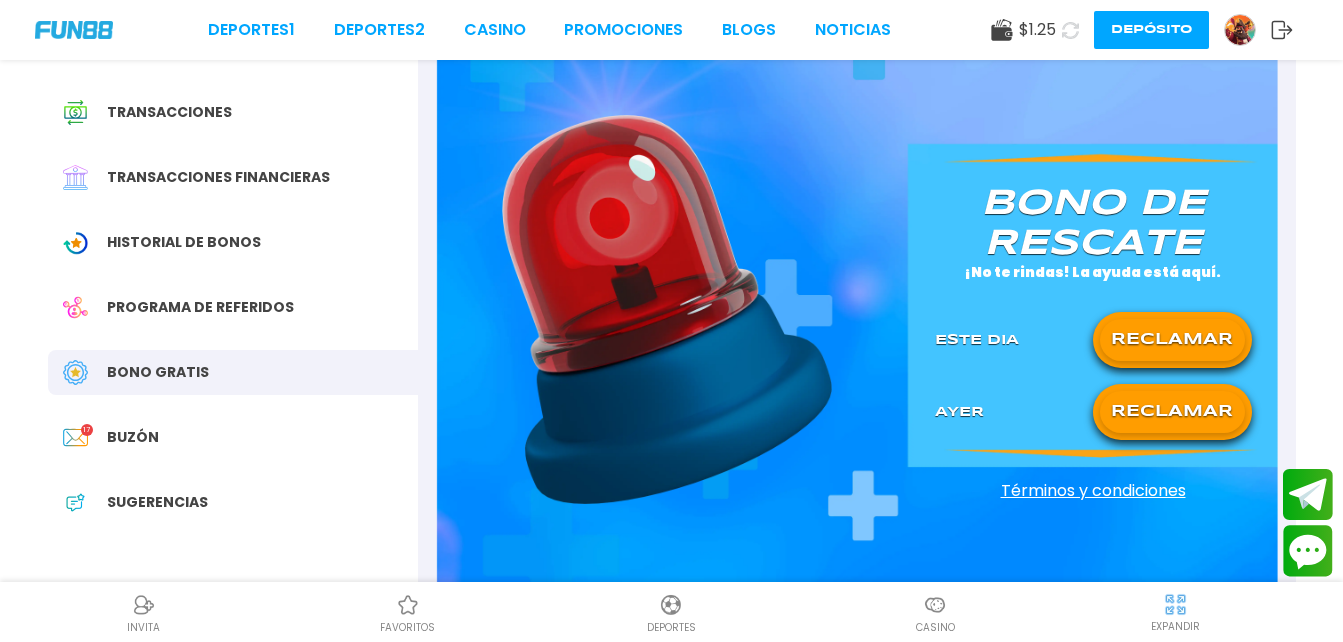click on "RECLAMAR" at bounding box center [1172, 340] 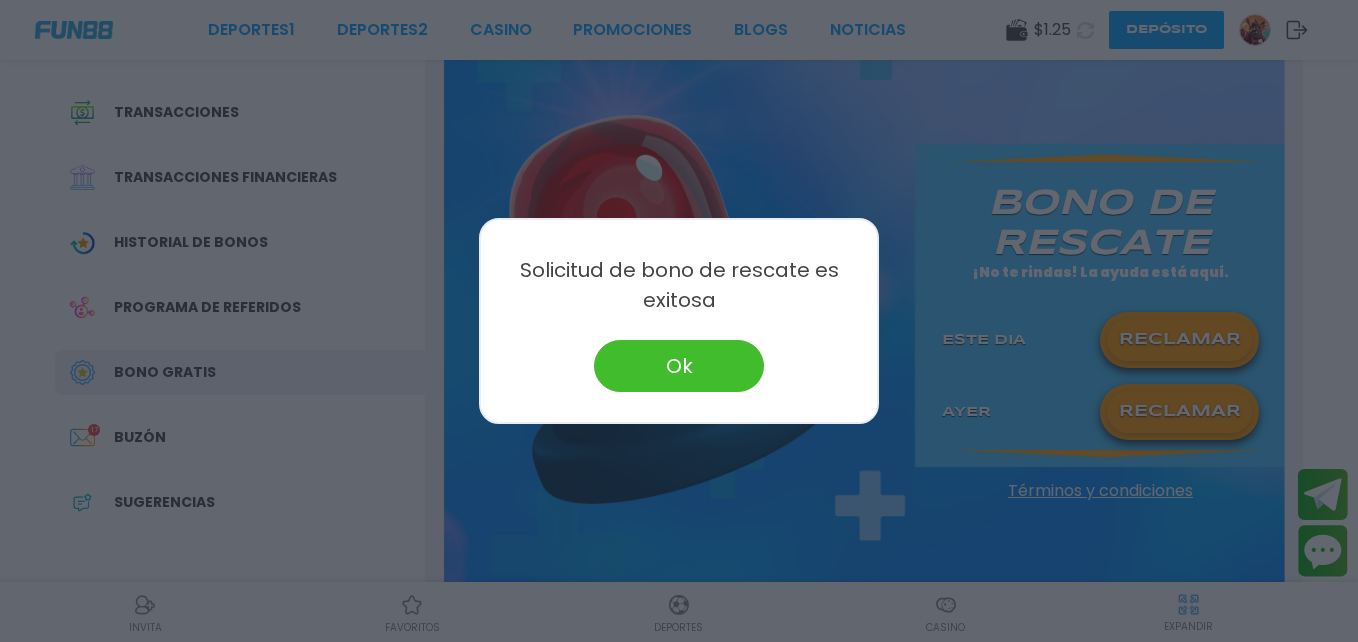 click on "Ok" at bounding box center [679, 366] 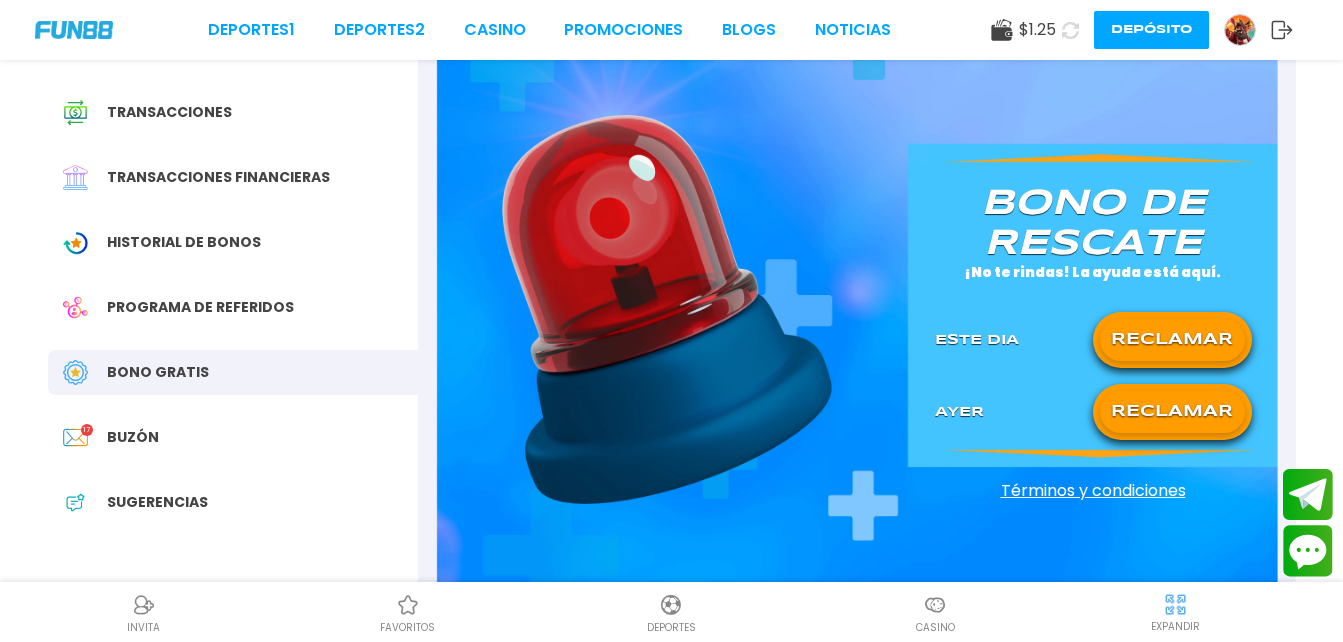click 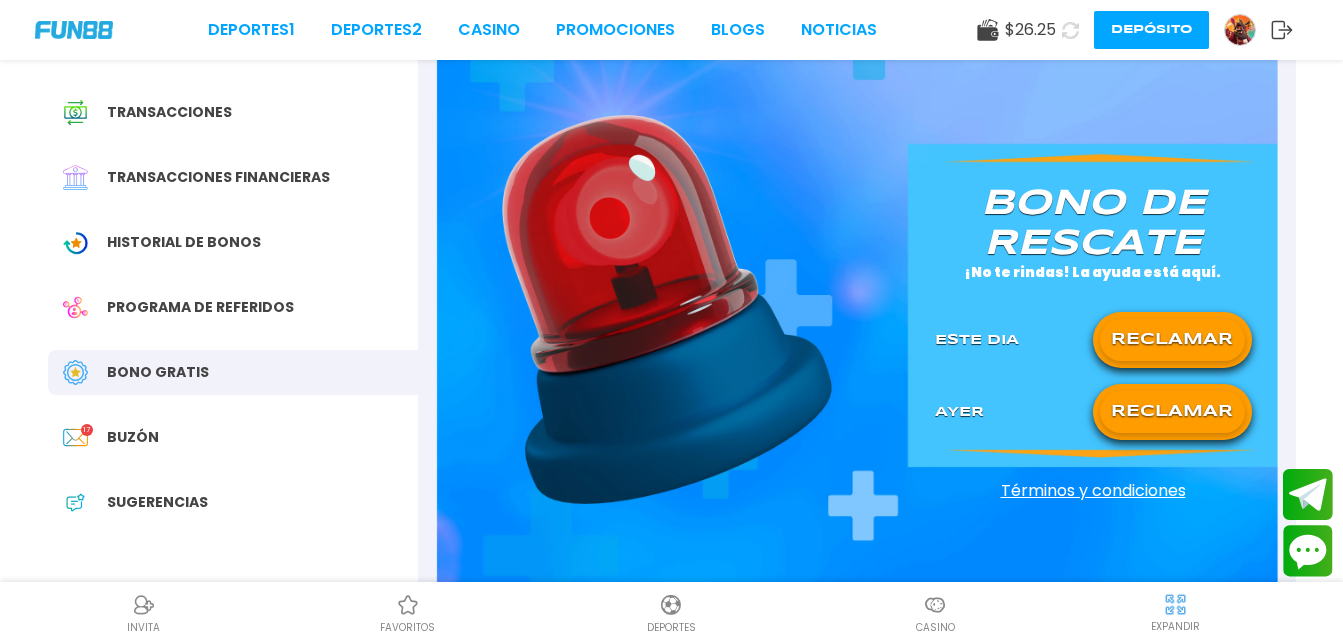 drag, startPoint x: 1070, startPoint y: 35, endPoint x: 442, endPoint y: 167, distance: 641.72266 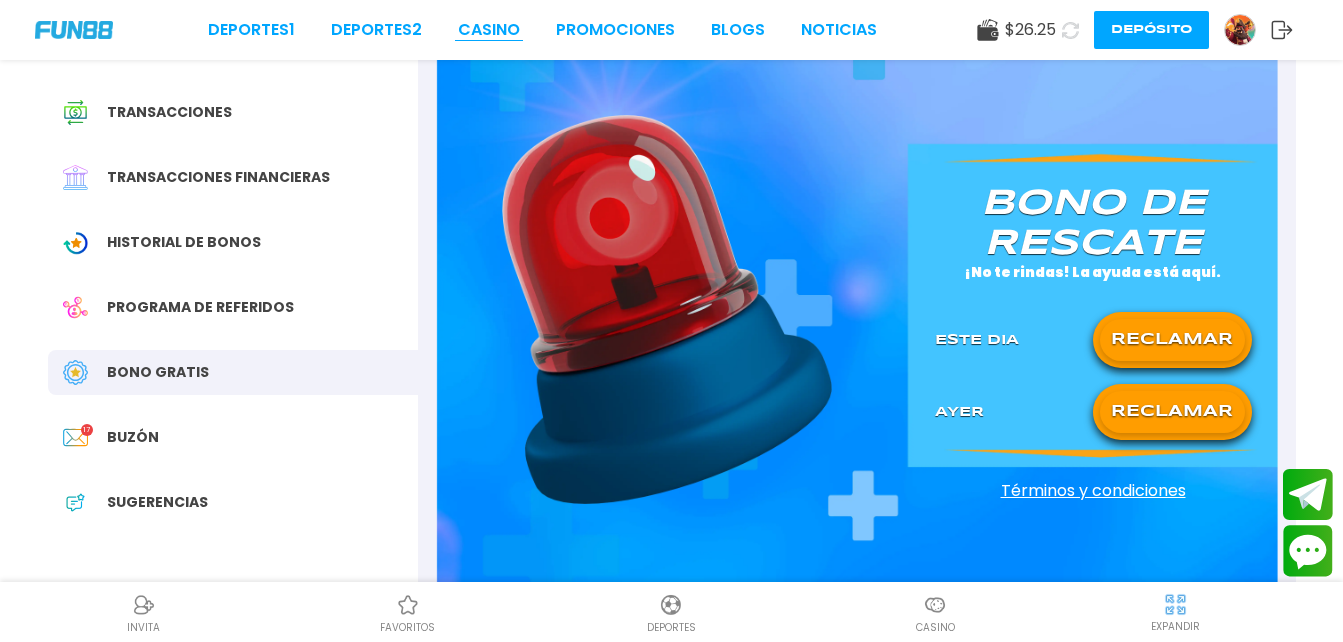 click on "CASINO" at bounding box center (489, 30) 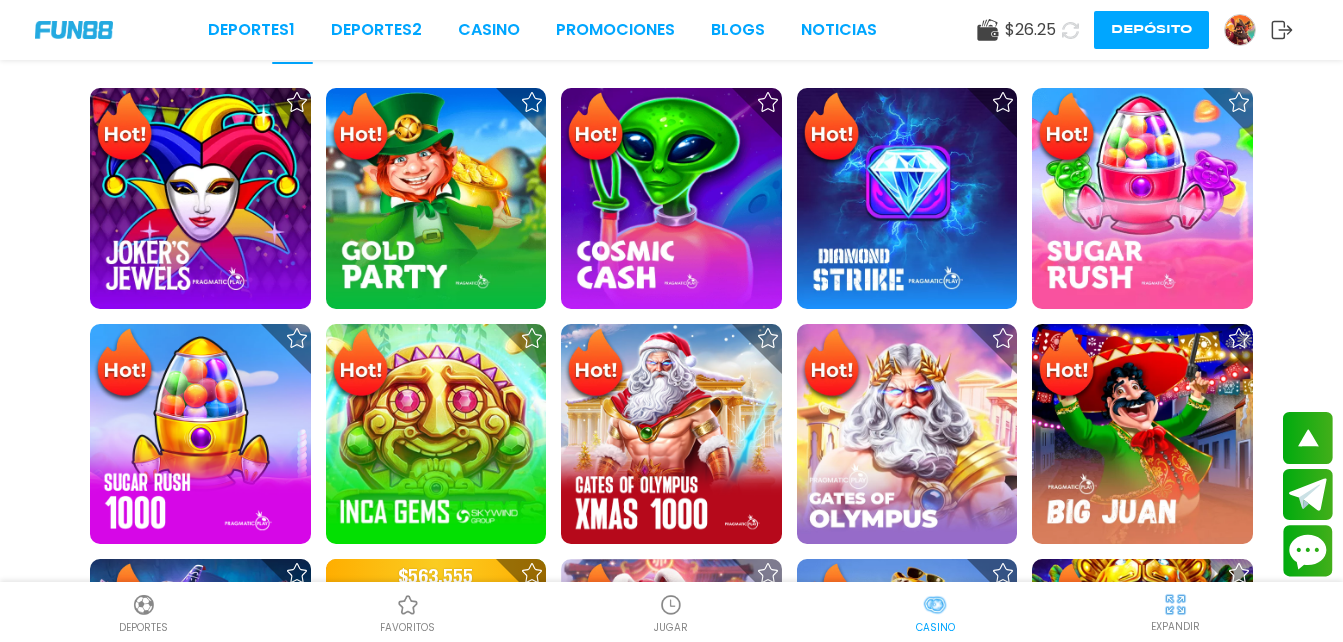 scroll, scrollTop: 400, scrollLeft: 0, axis: vertical 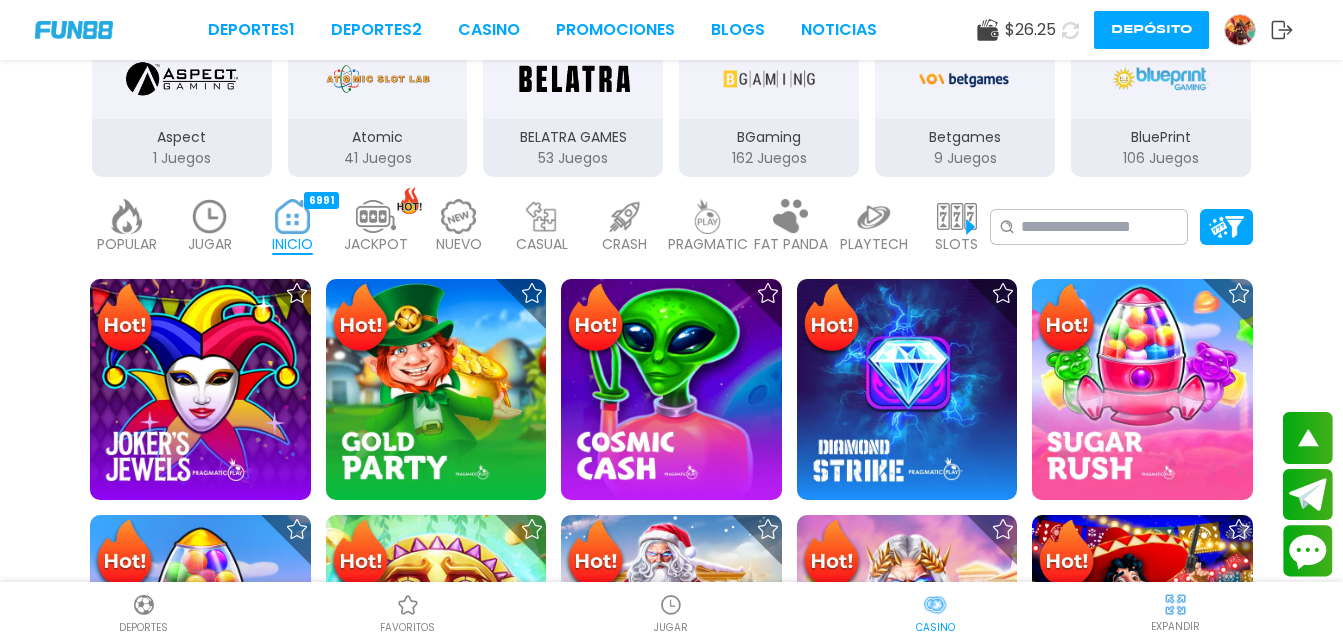 click at bounding box center (708, 216) 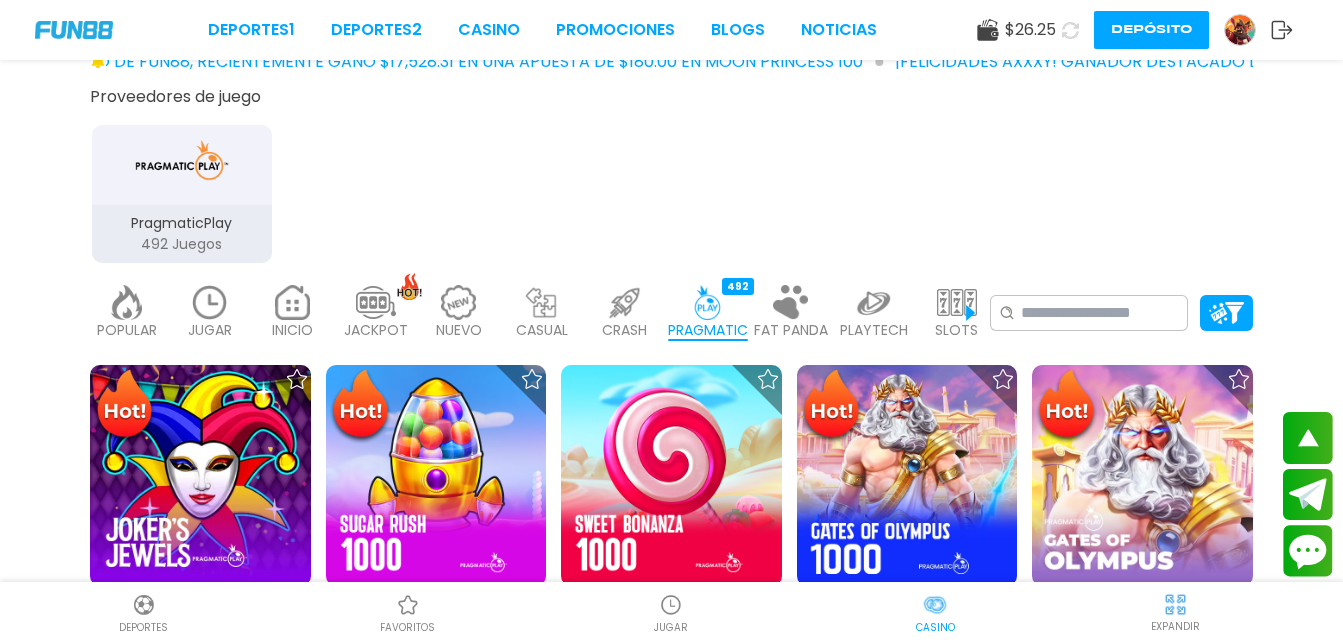 scroll, scrollTop: 300, scrollLeft: 0, axis: vertical 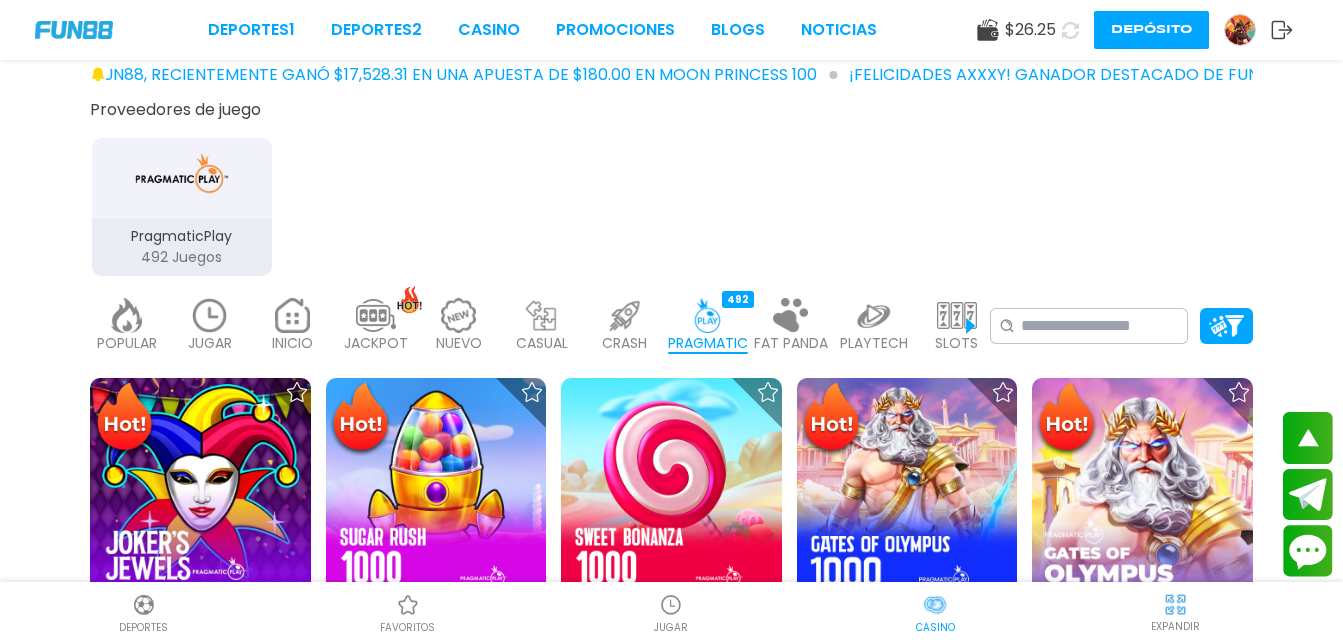 click on "JACKPOT 133" at bounding box center [375, 326] 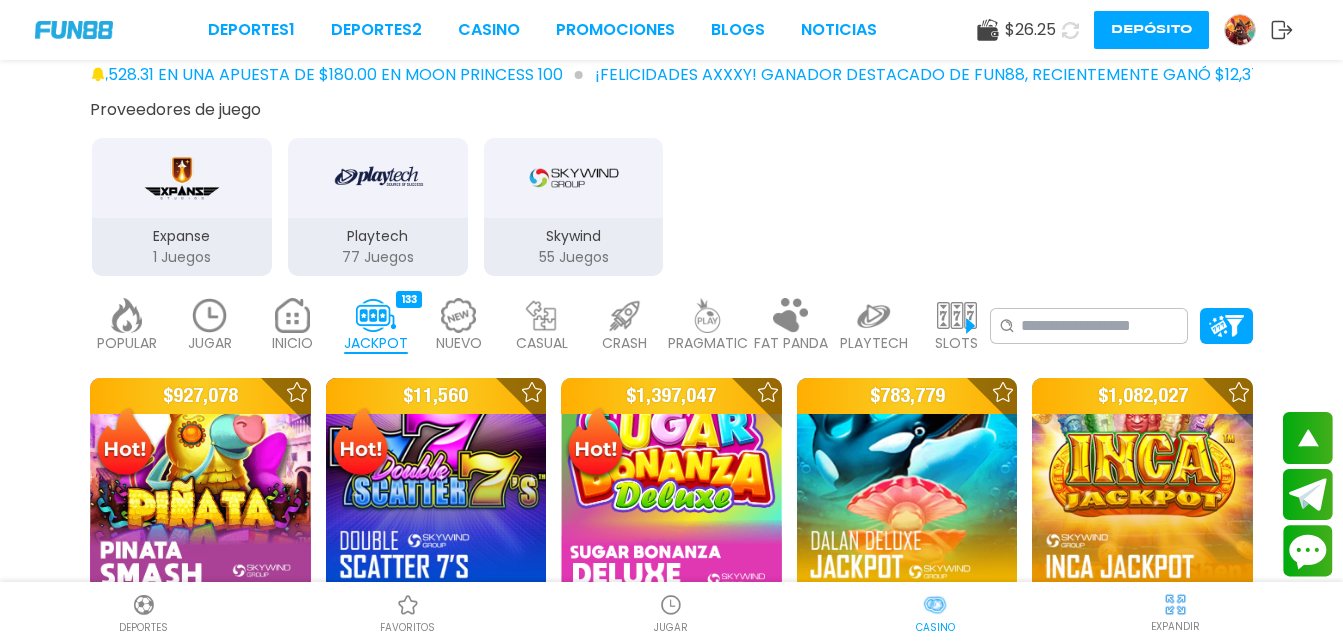 click at bounding box center [957, 315] 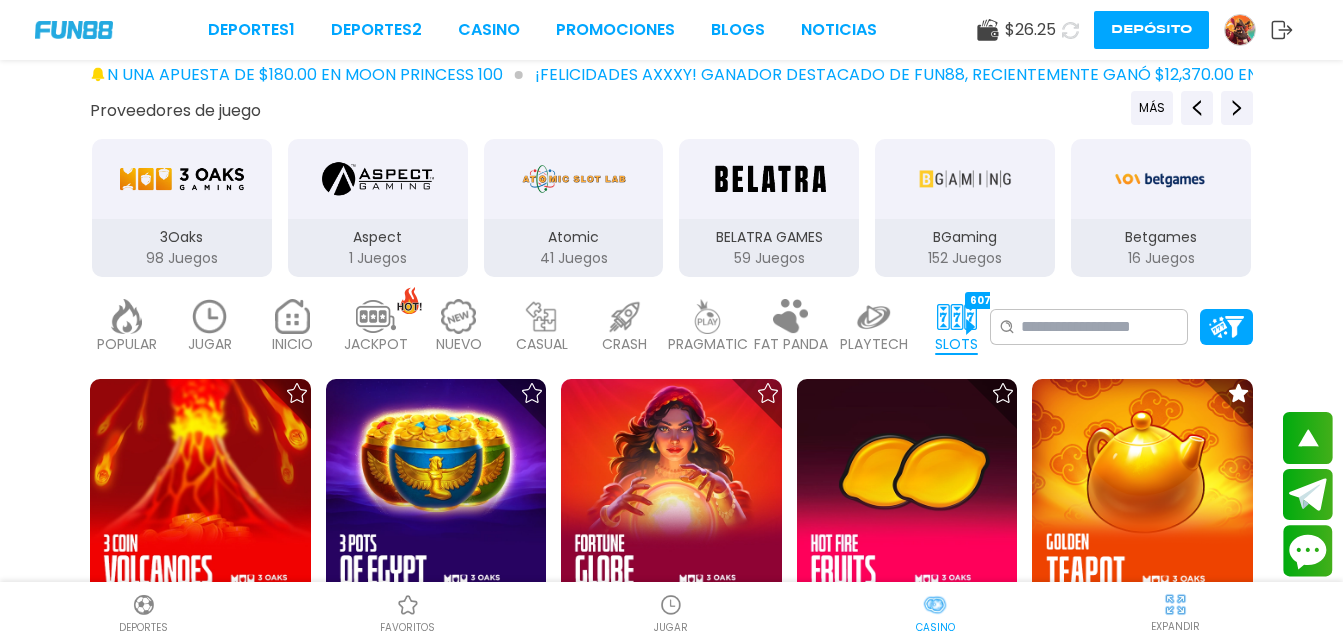 click at bounding box center (182, 179) 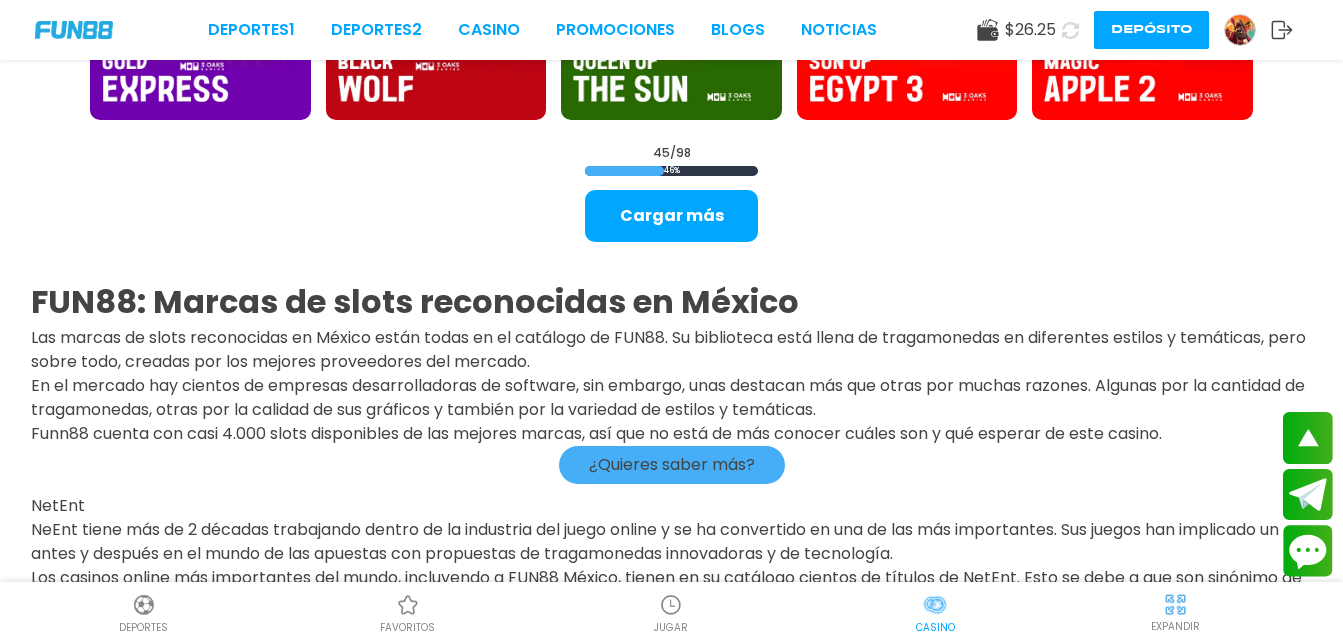 scroll, scrollTop: 2700, scrollLeft: 0, axis: vertical 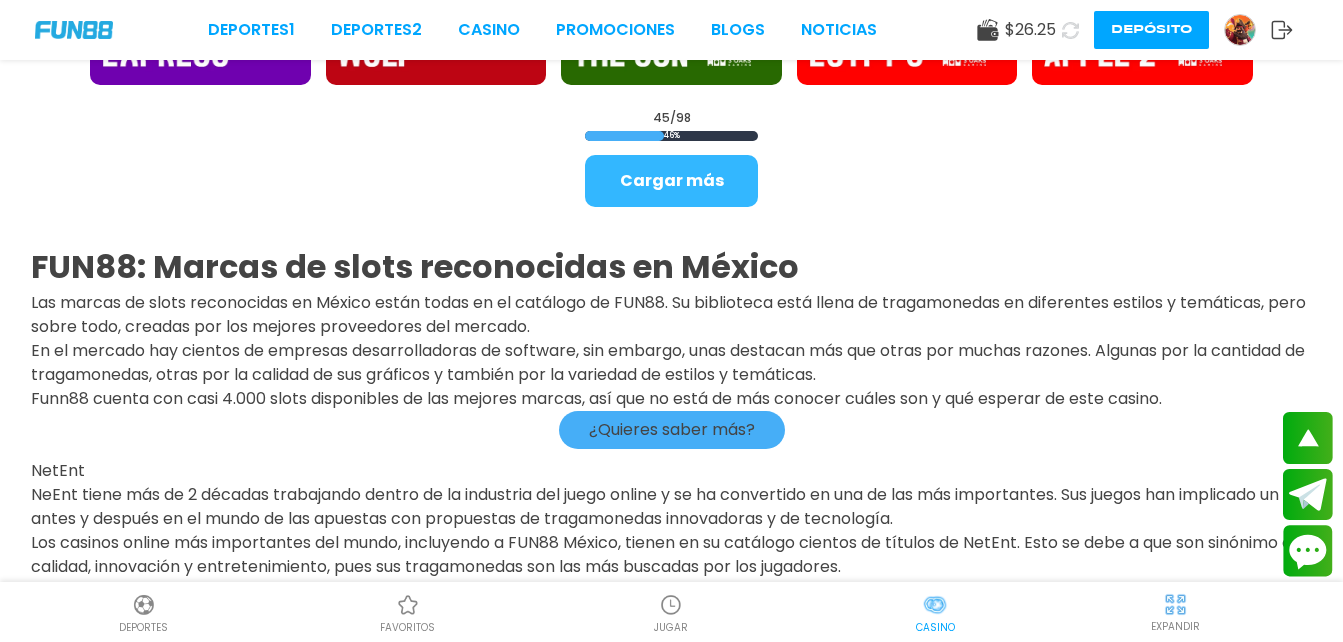 click on "Cargar más" at bounding box center (671, 181) 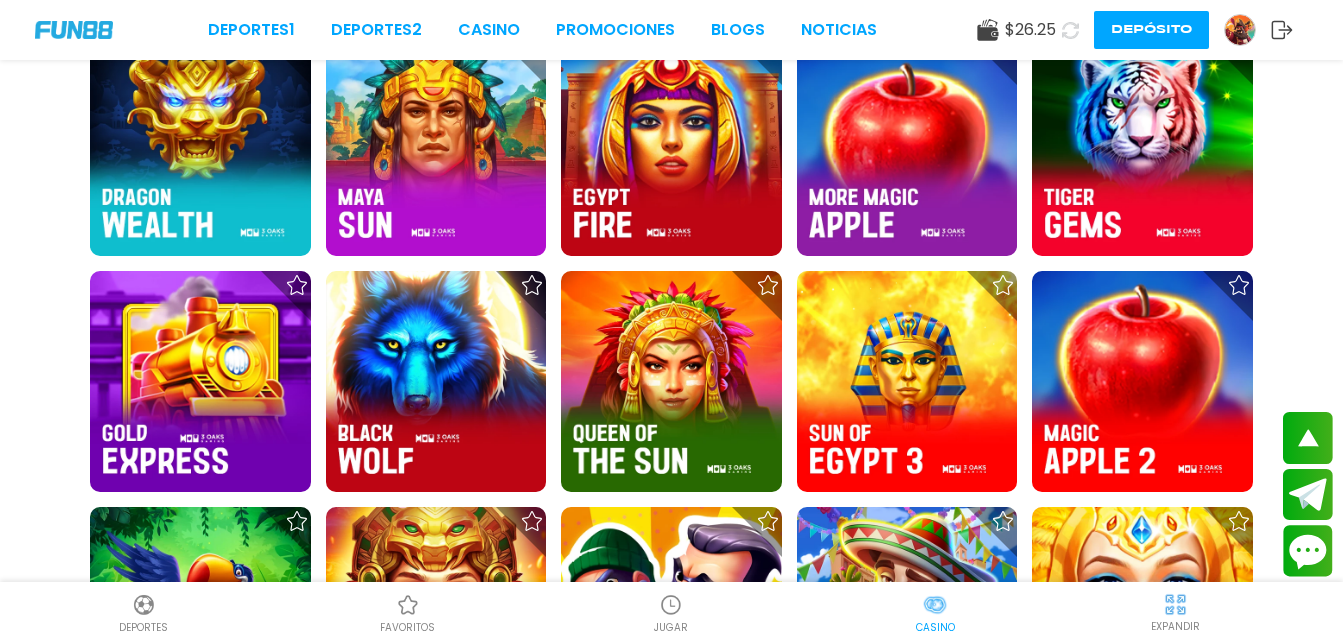 scroll, scrollTop: 2300, scrollLeft: 0, axis: vertical 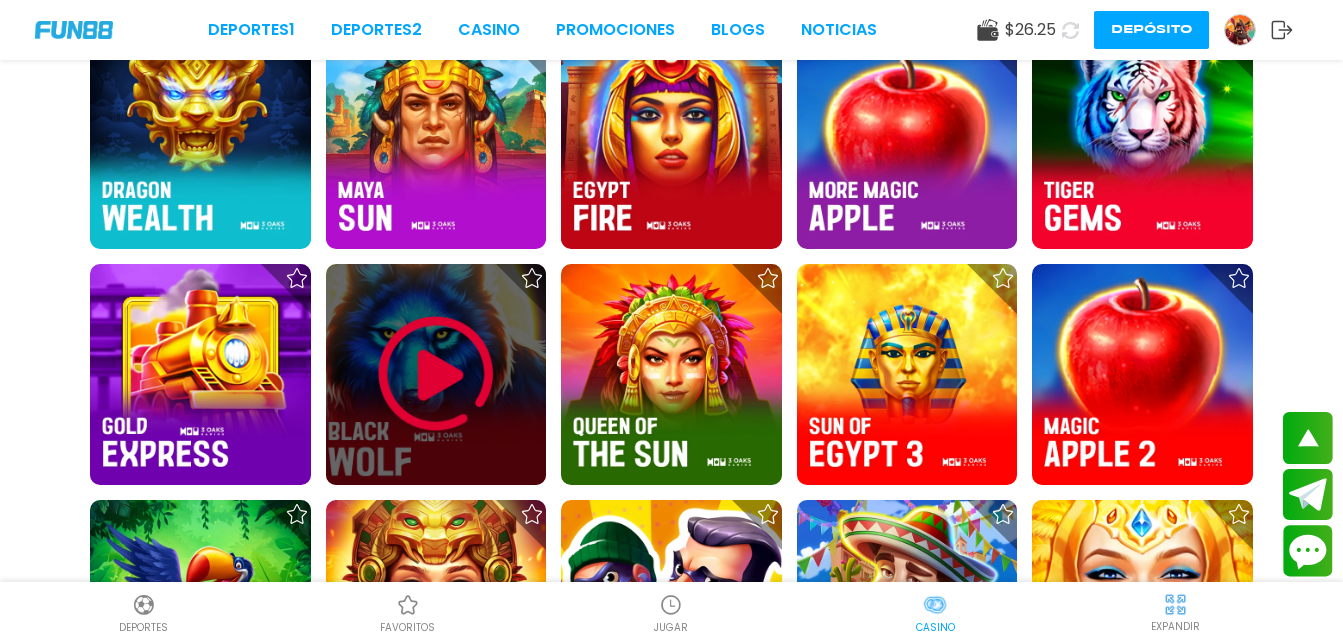 drag, startPoint x: 526, startPoint y: 338, endPoint x: 431, endPoint y: 334, distance: 95.084175 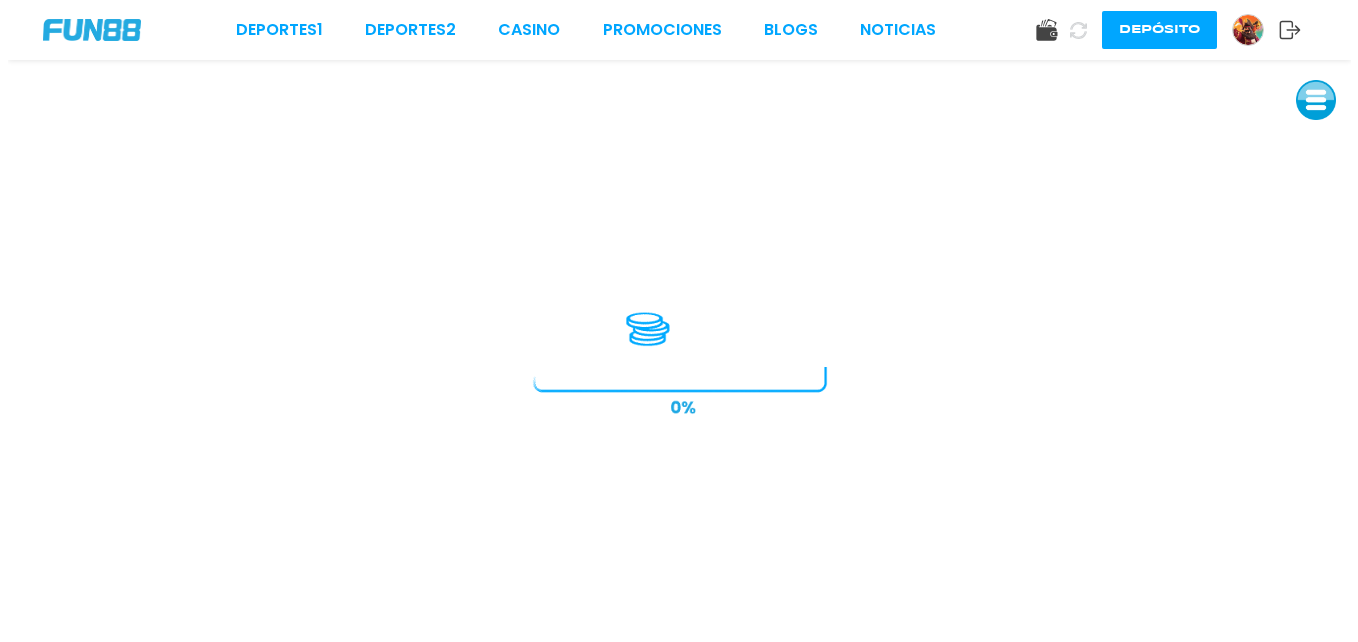scroll, scrollTop: 0, scrollLeft: 0, axis: both 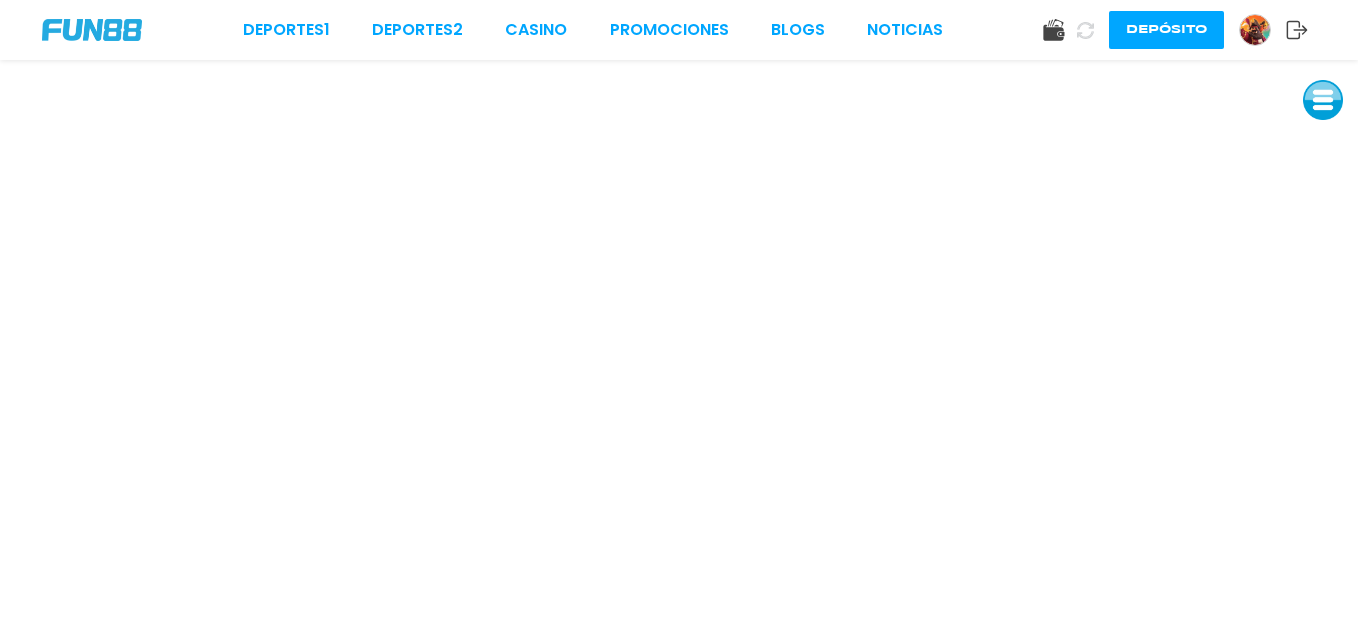 click on "Depósito" at bounding box center (1166, 30) 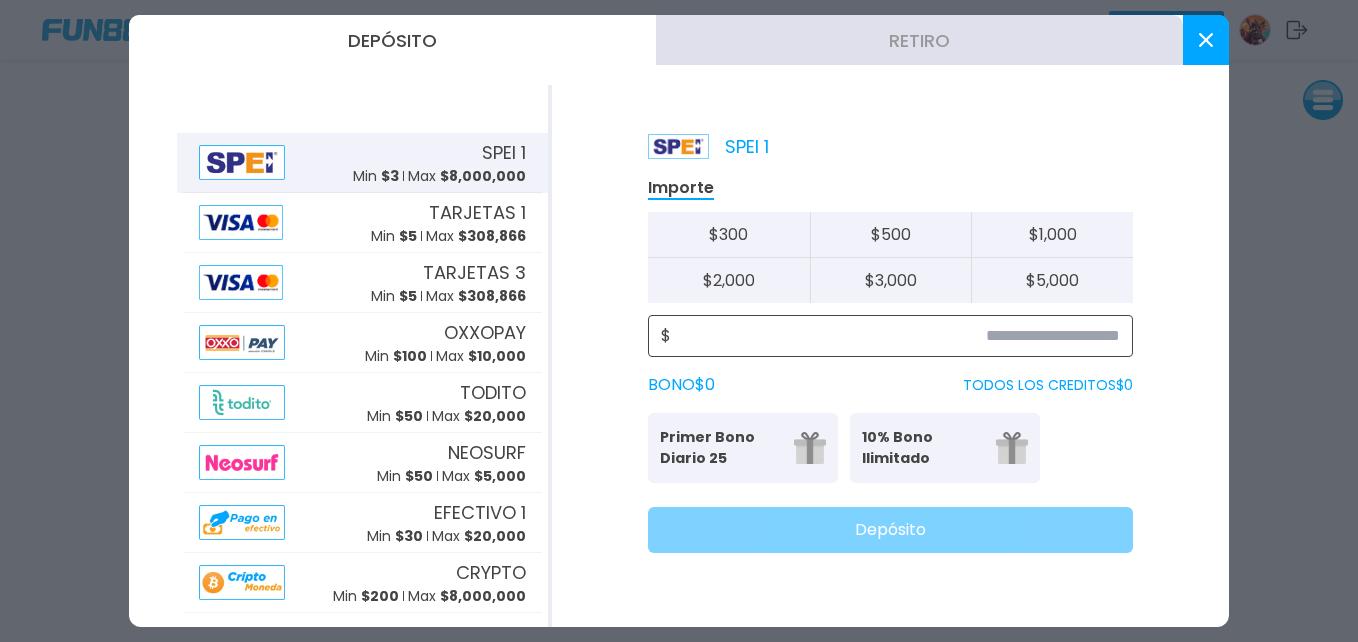 click at bounding box center (895, 336) 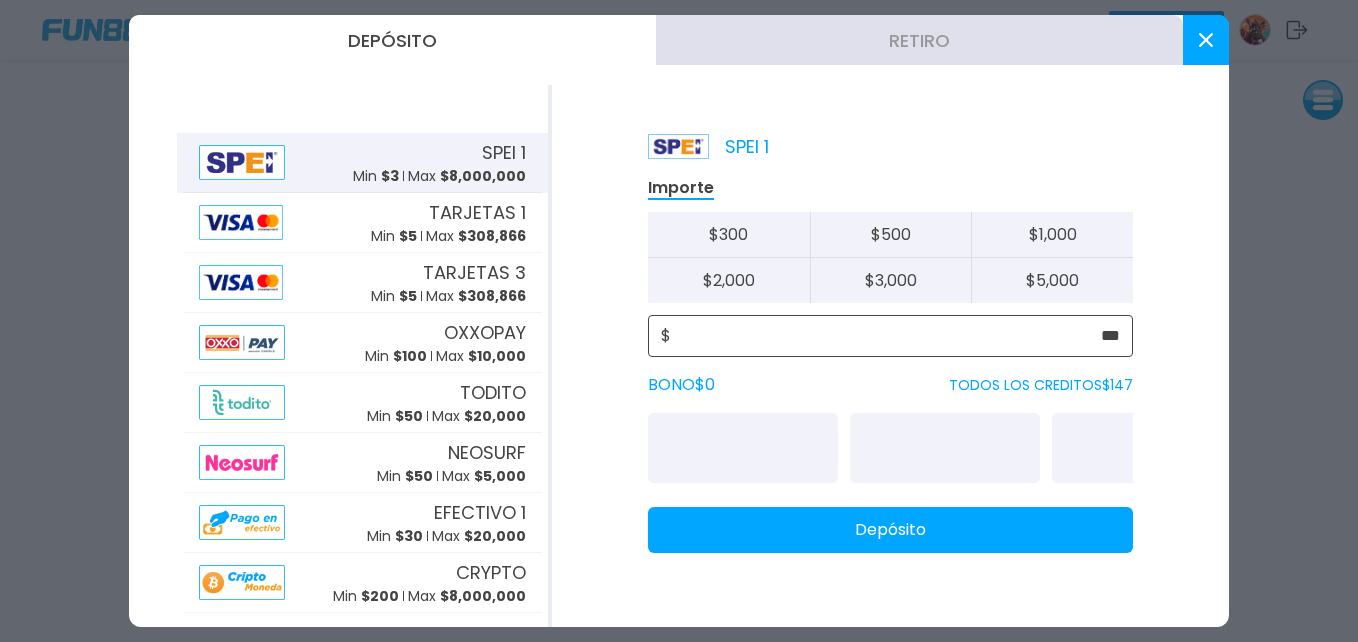 type on "***" 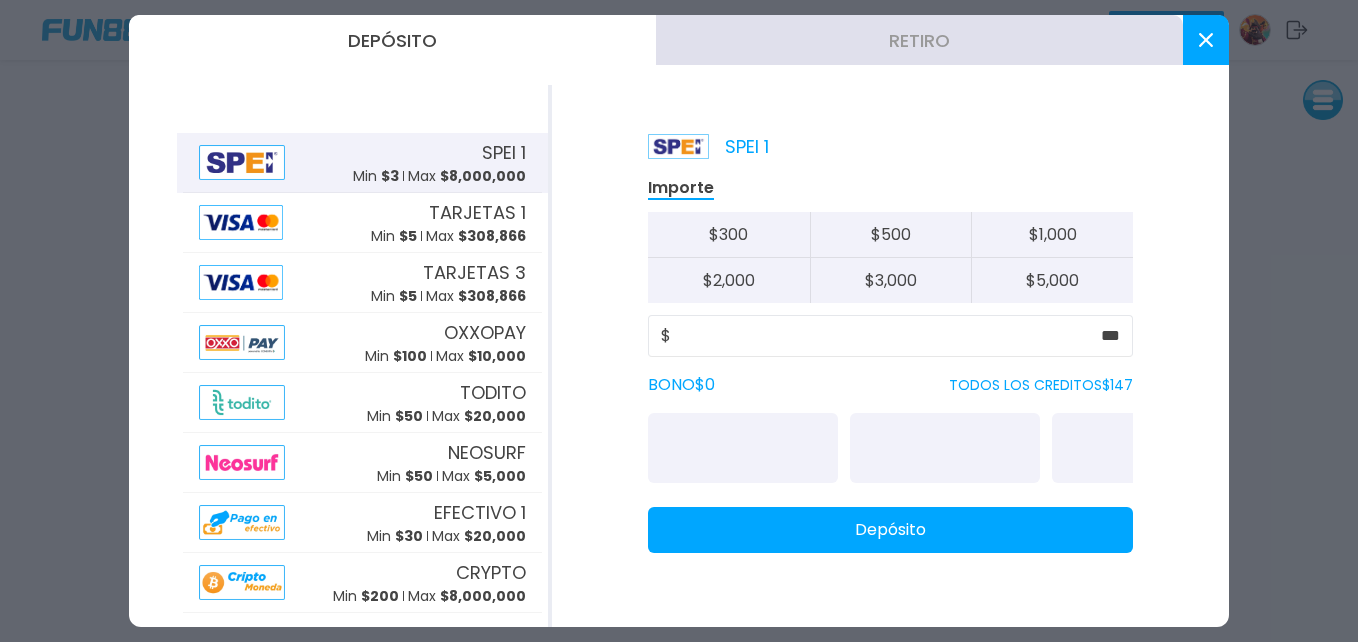 click on "Depósito" at bounding box center (890, 530) 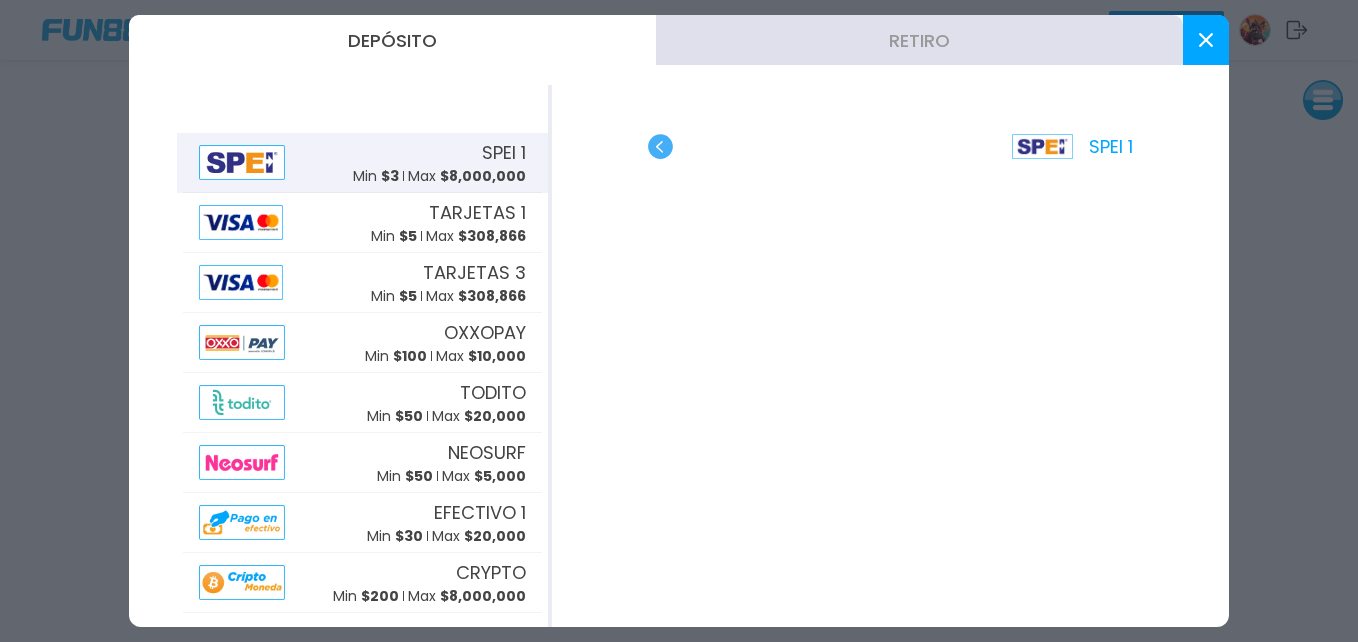 click at bounding box center [1206, 40] 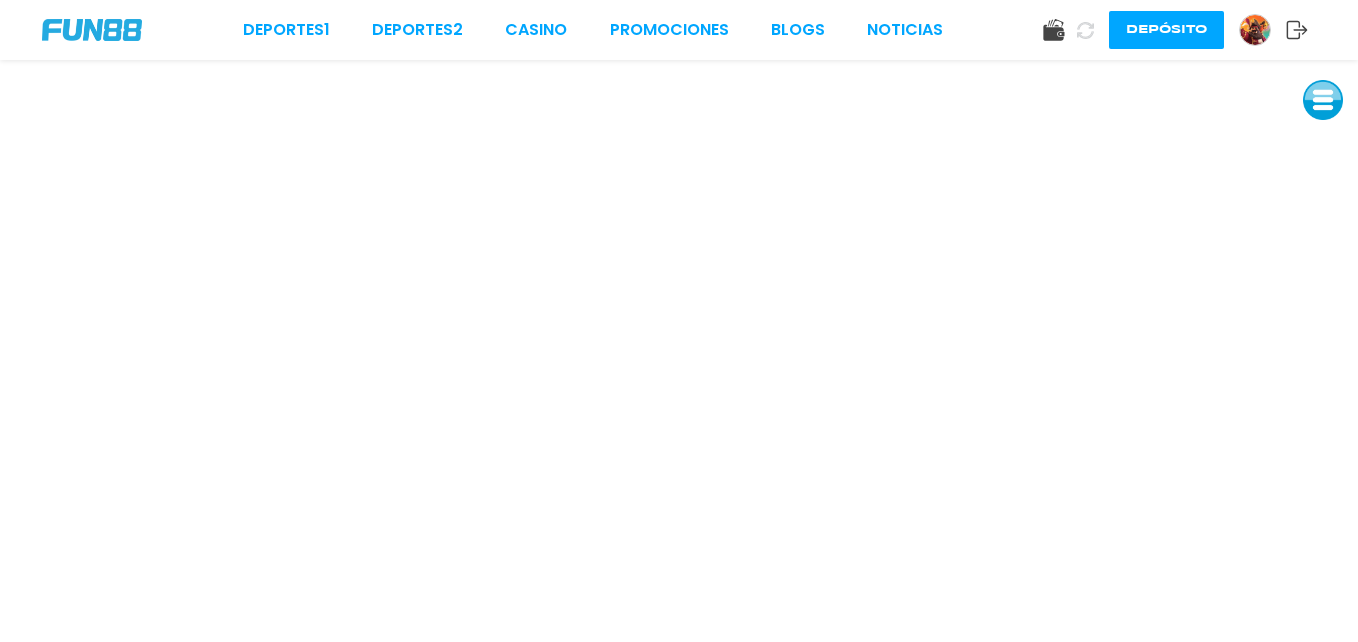 click at bounding box center (1085, 30) 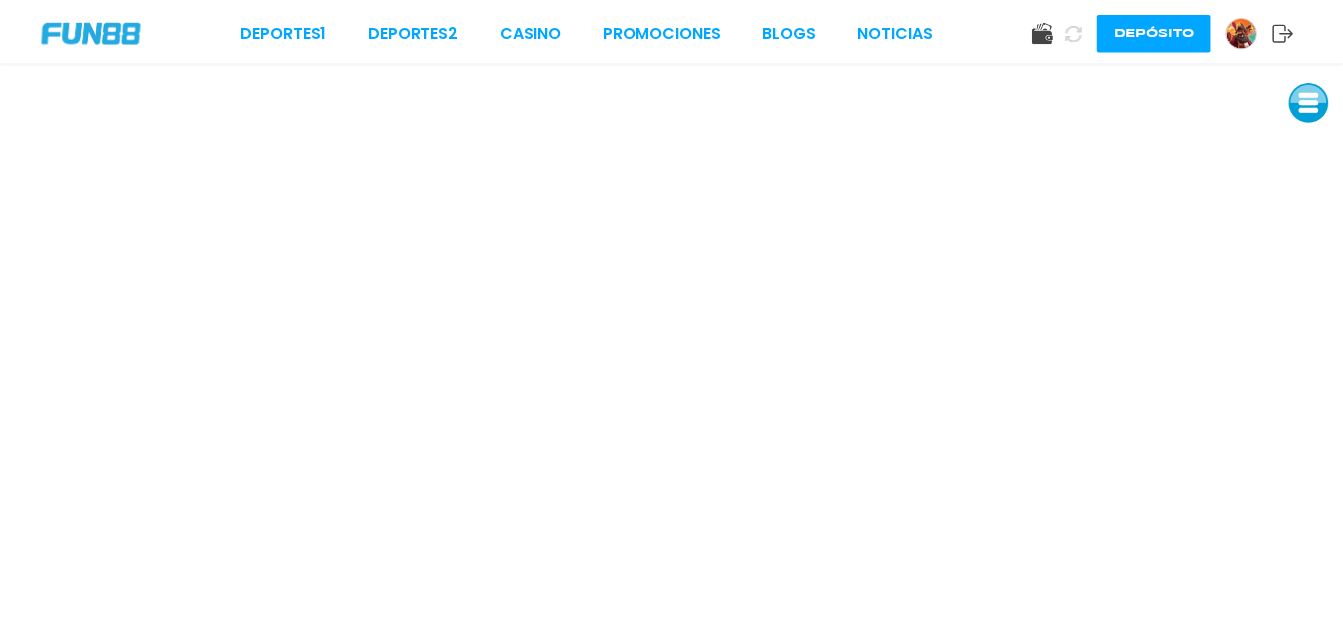 scroll, scrollTop: 0, scrollLeft: 0, axis: both 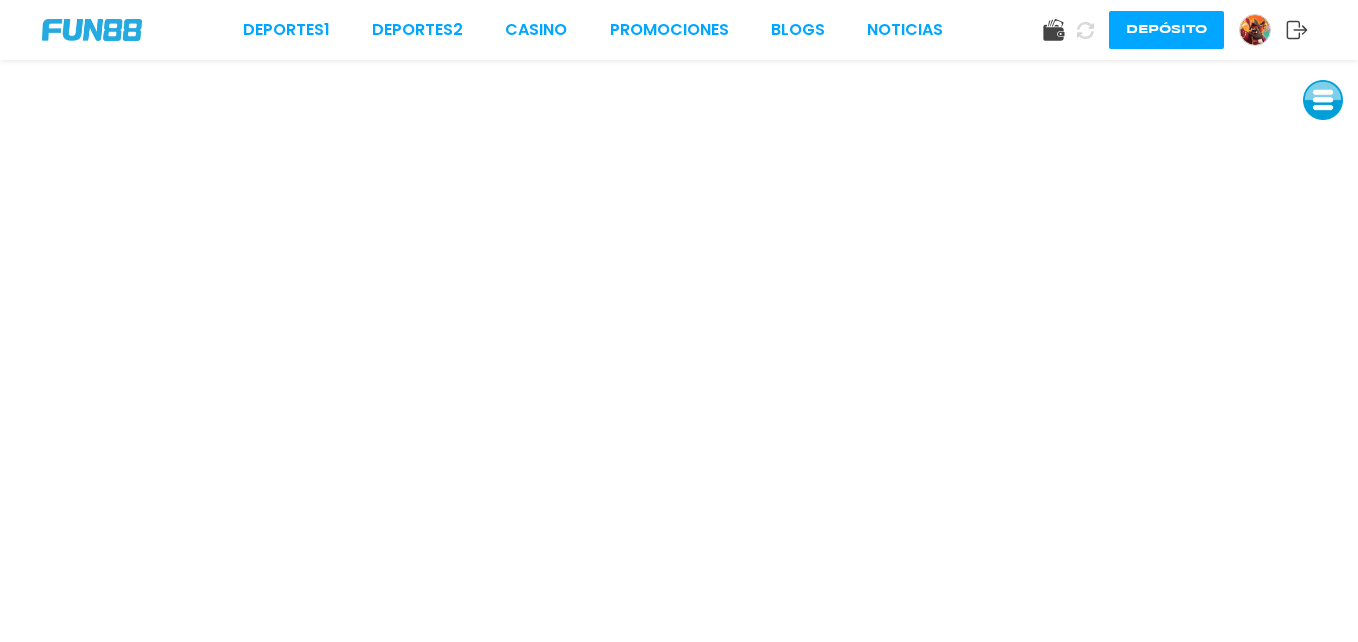 click on "Depósito" at bounding box center [1166, 30] 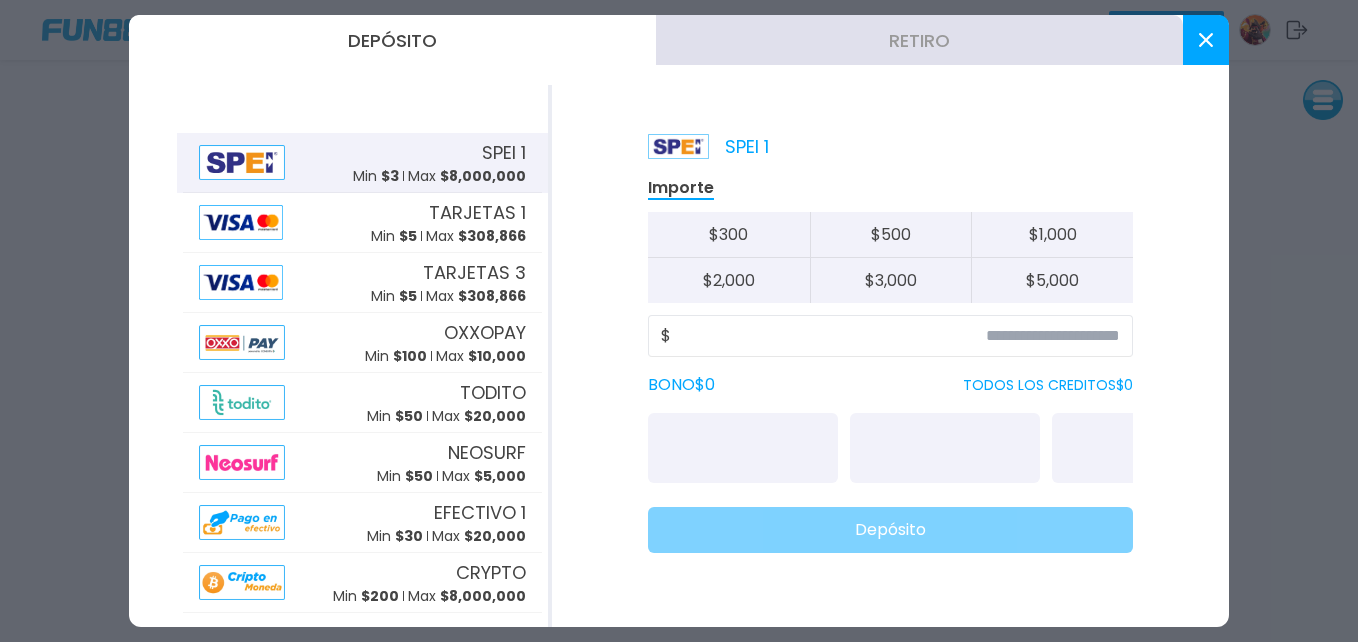 drag, startPoint x: 1209, startPoint y: 30, endPoint x: 1193, endPoint y: 30, distance: 16 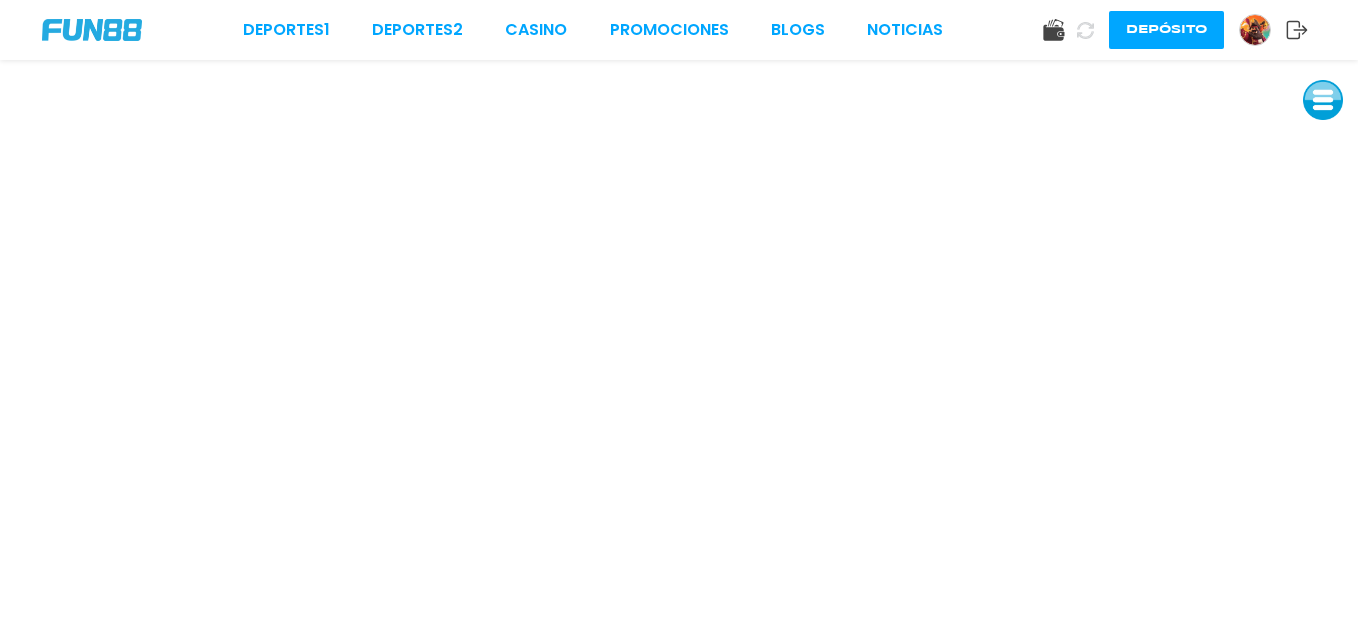 click on "Deportes  1 Deportes  2 CASINO Promociones BLOGS NOTICIAS Depósito" at bounding box center (679, 30) 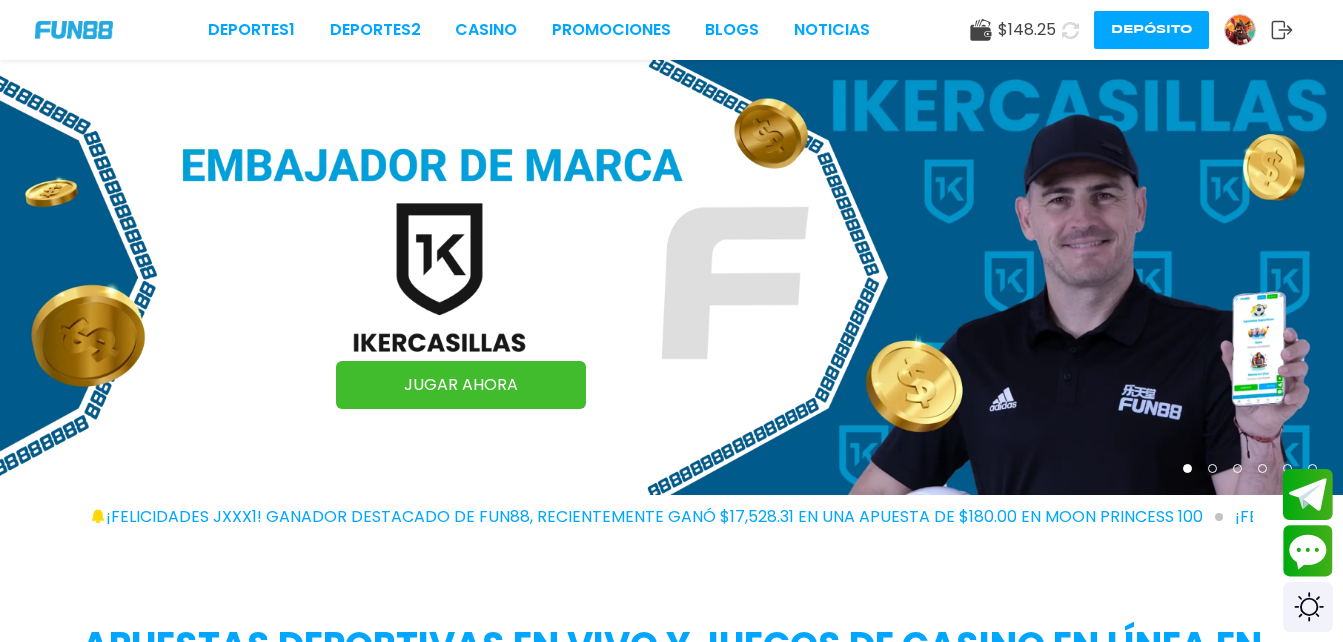 scroll, scrollTop: 400, scrollLeft: 0, axis: vertical 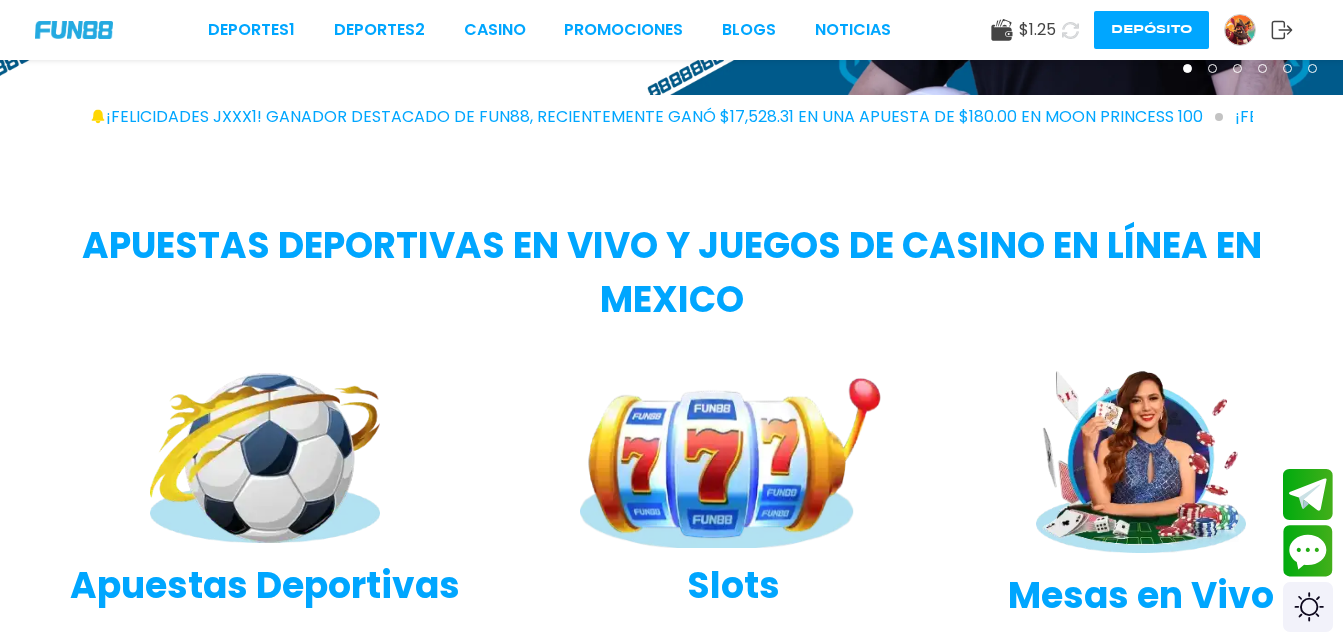 click at bounding box center (1240, 30) 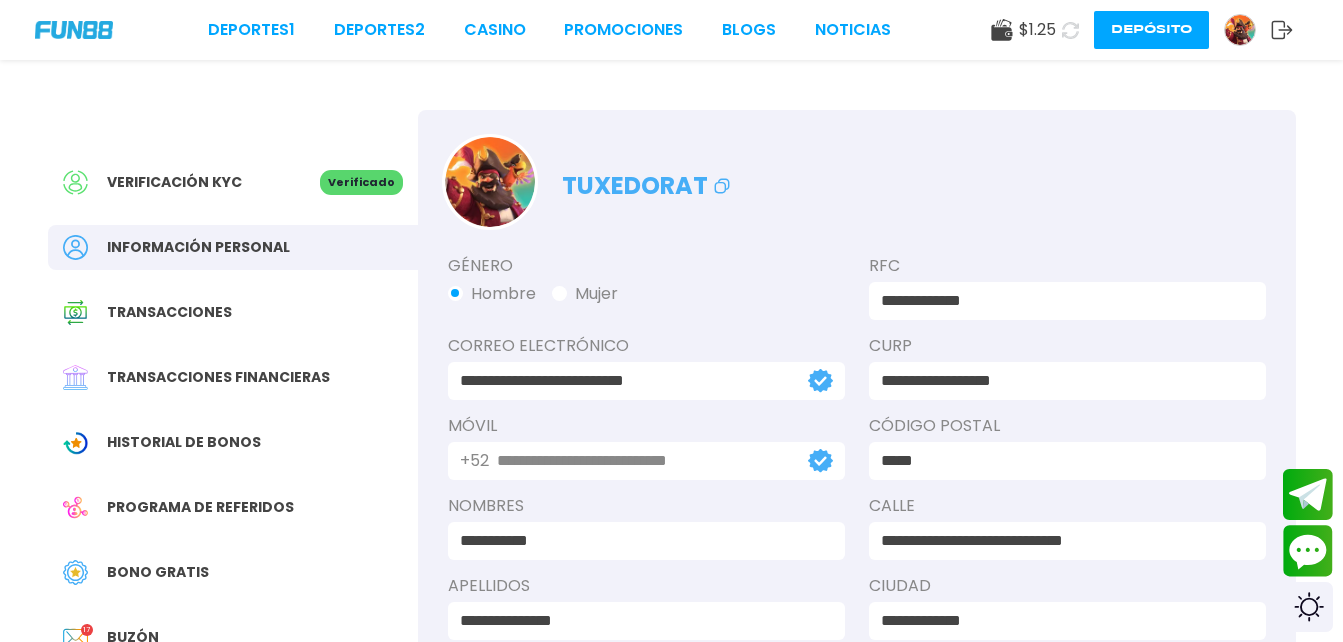 scroll, scrollTop: 100, scrollLeft: 0, axis: vertical 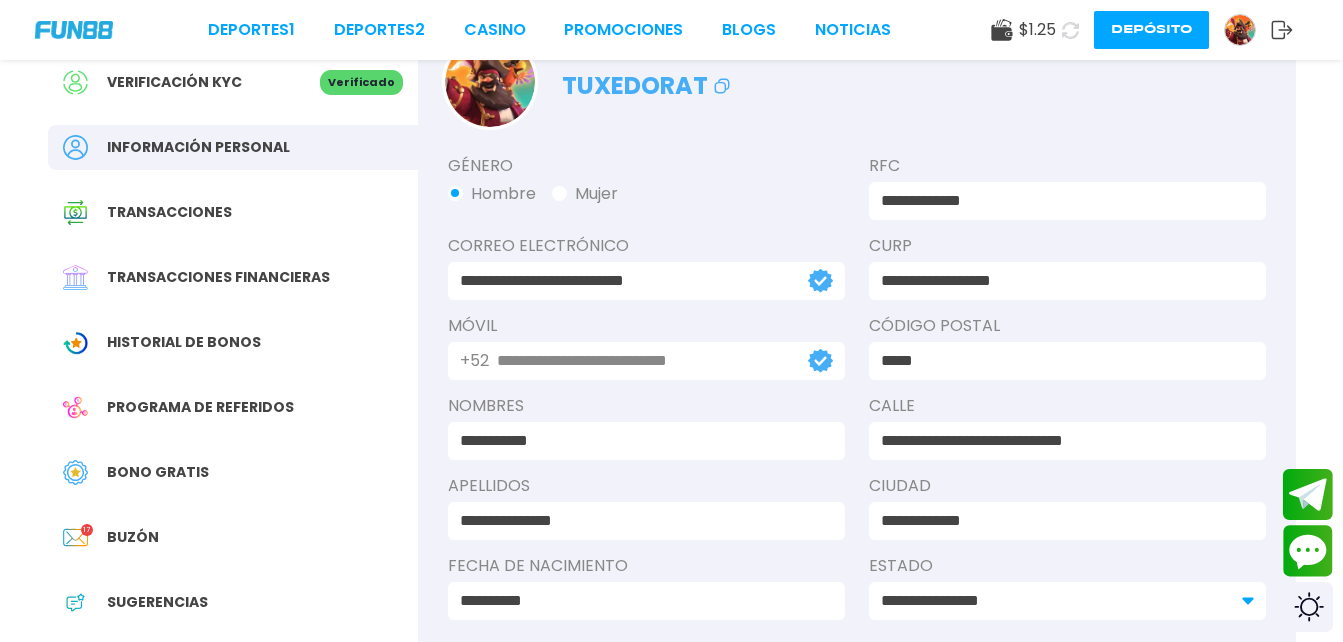 click on "Bono Gratis" at bounding box center [158, 472] 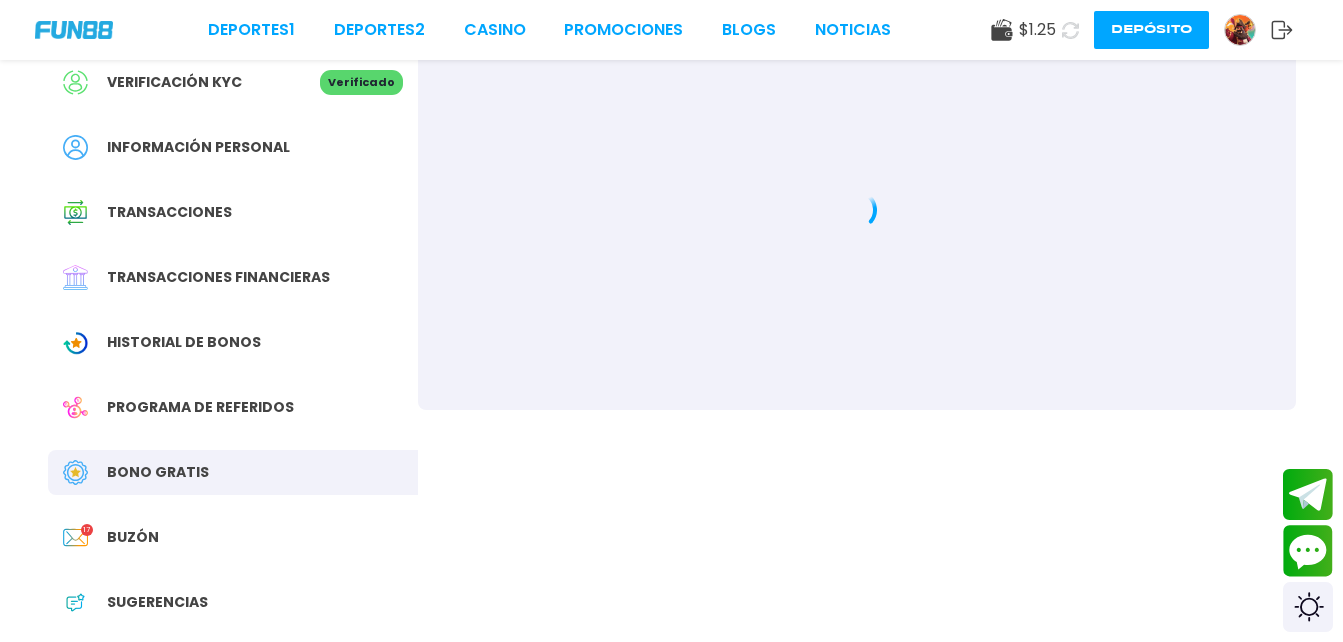 scroll, scrollTop: 0, scrollLeft: 0, axis: both 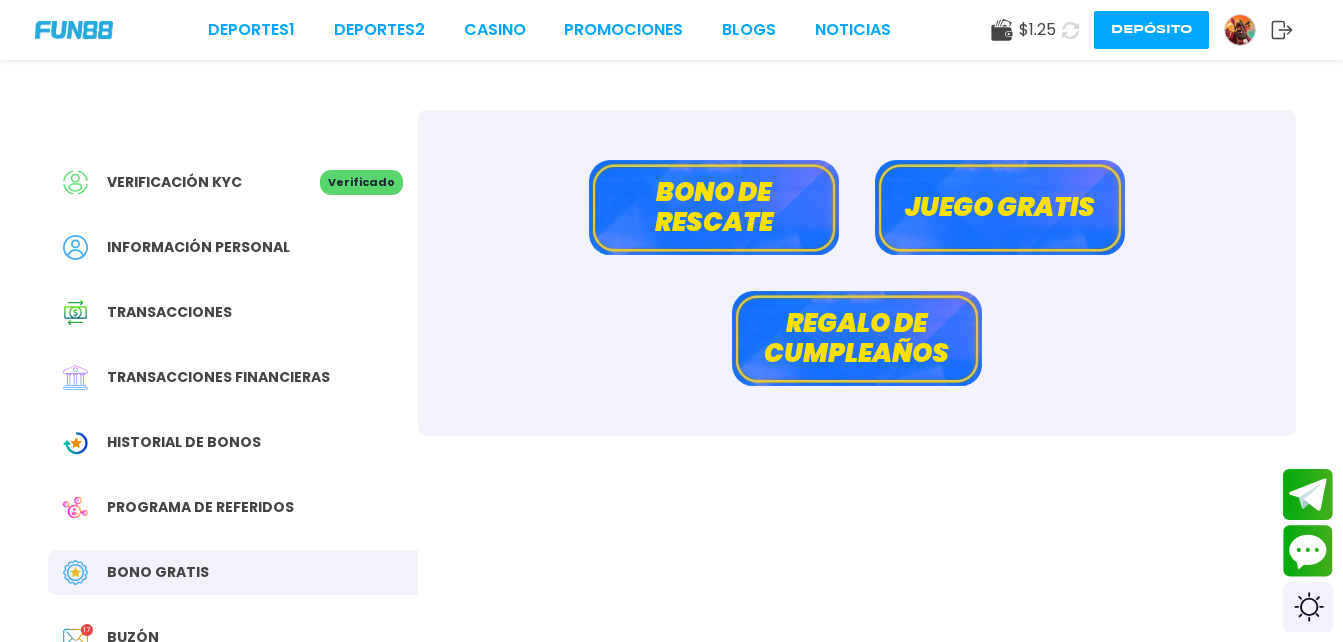 click on "Bono de rescate" at bounding box center [714, 207] 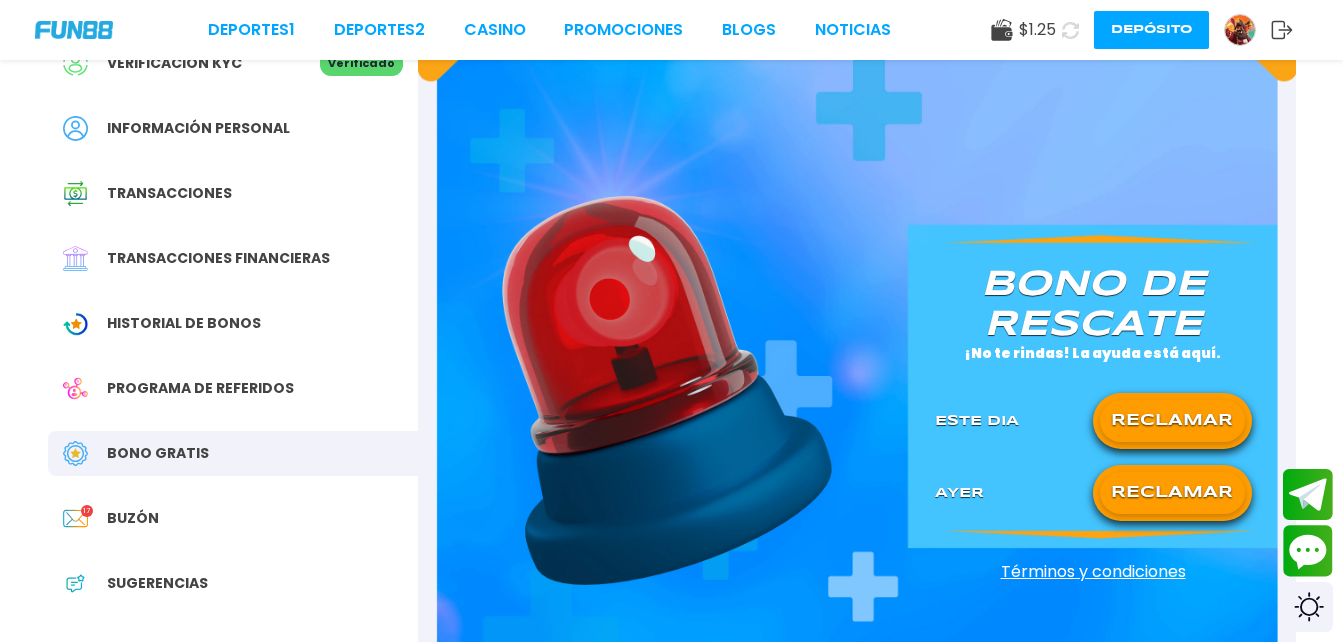 scroll, scrollTop: 300, scrollLeft: 0, axis: vertical 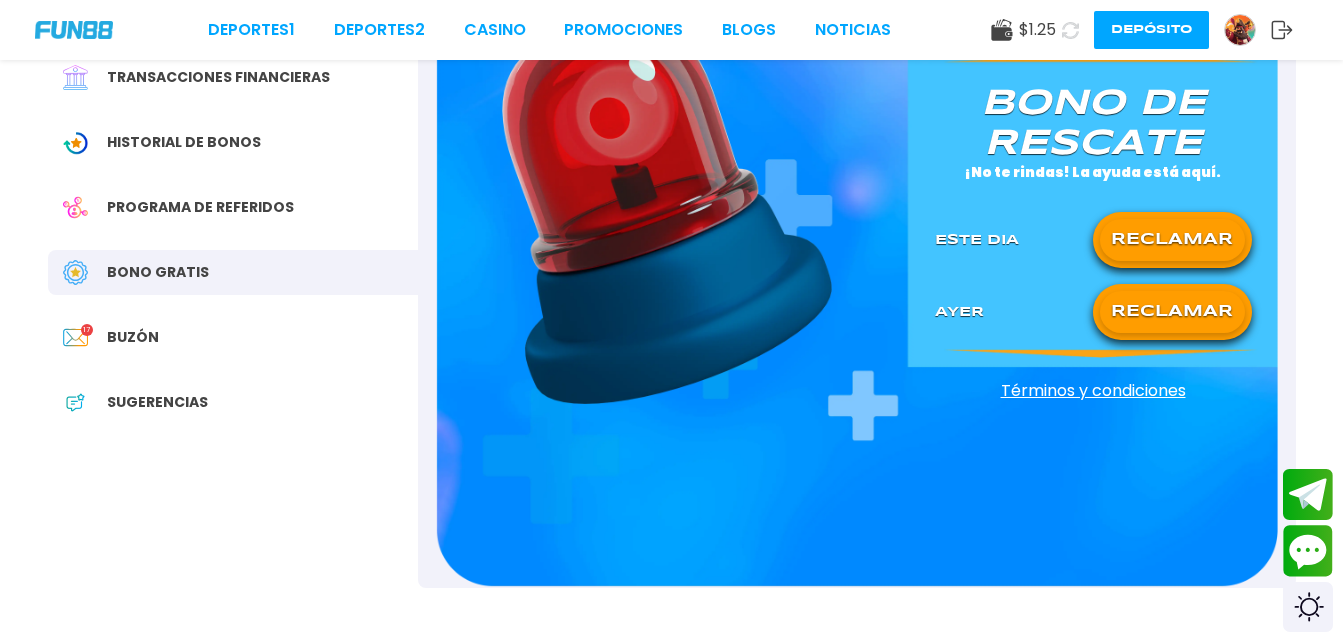 click on "RECLAMAR" at bounding box center (1172, 240) 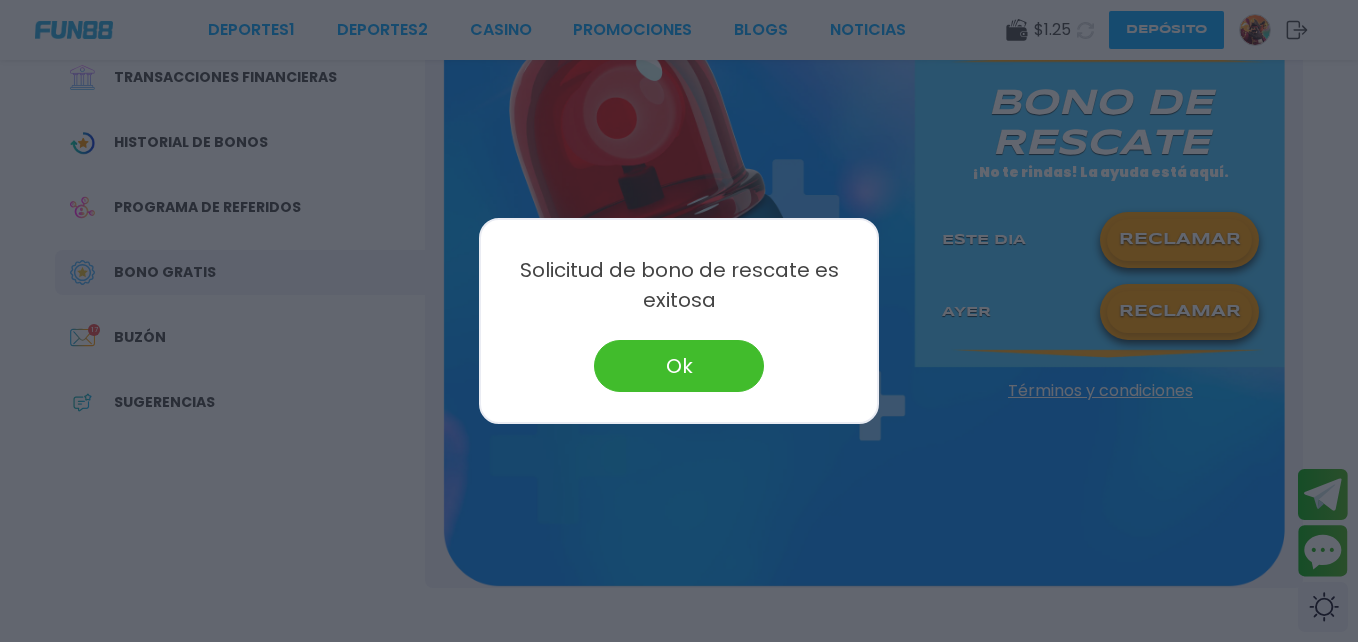 click on "Ok" at bounding box center [679, 366] 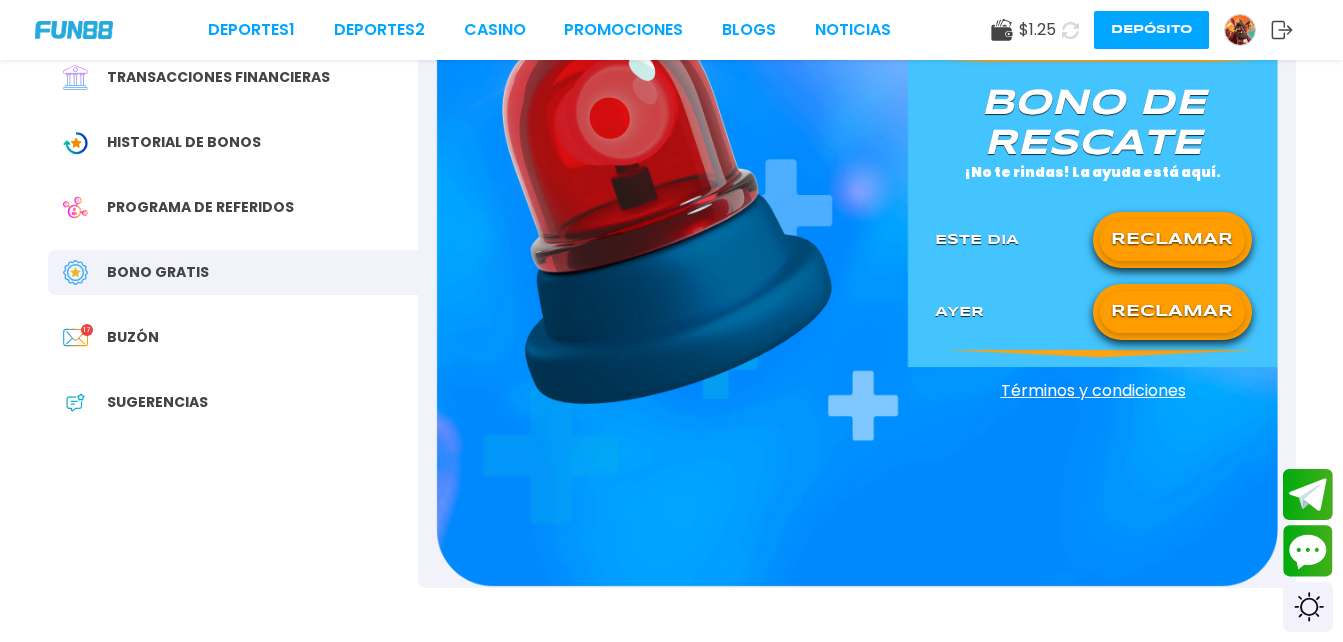 click 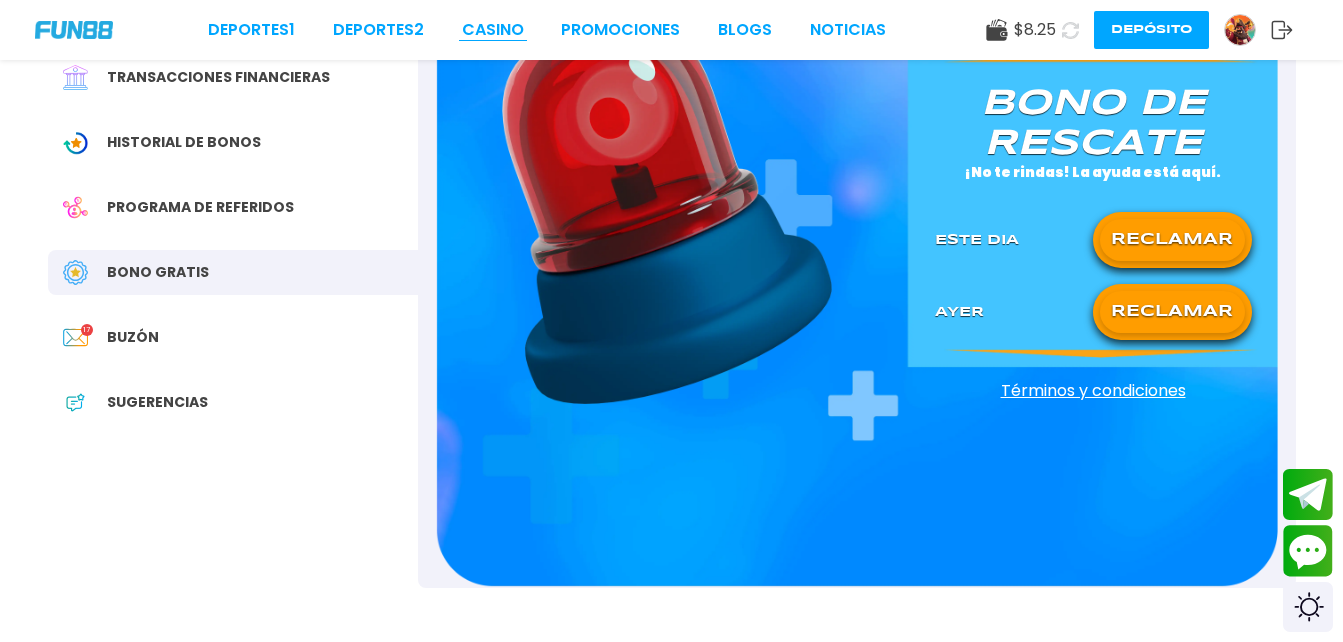 click on "CASINO" at bounding box center (493, 30) 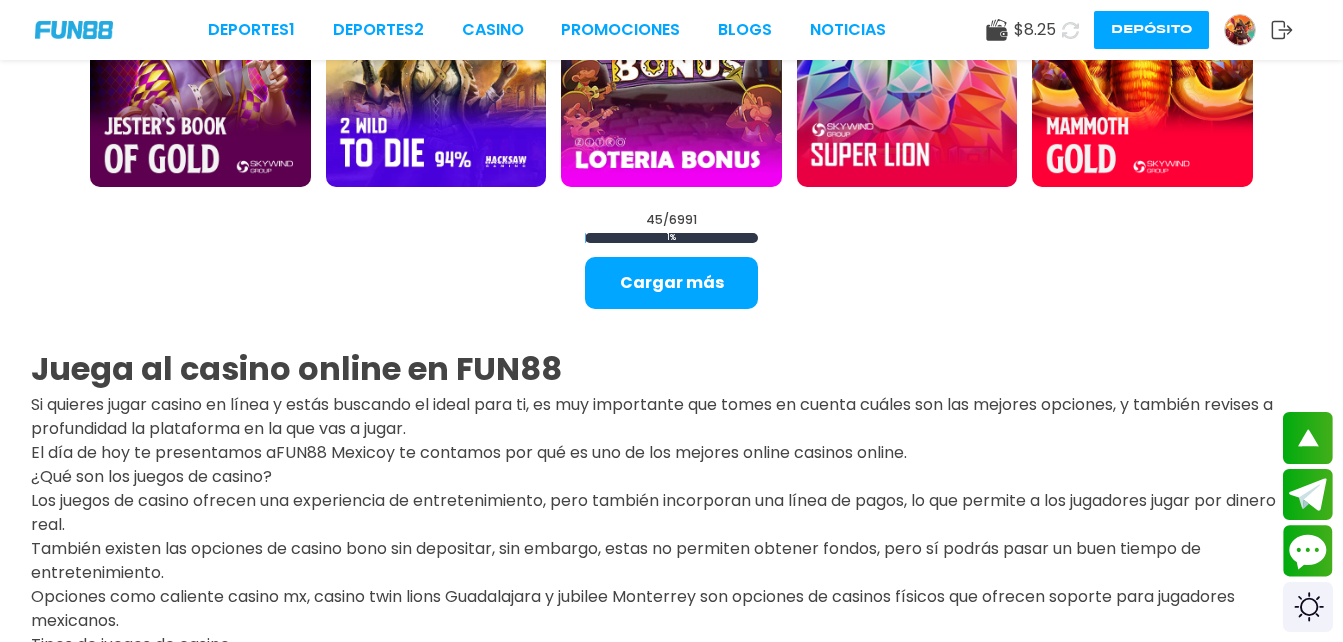 scroll, scrollTop: 2700, scrollLeft: 0, axis: vertical 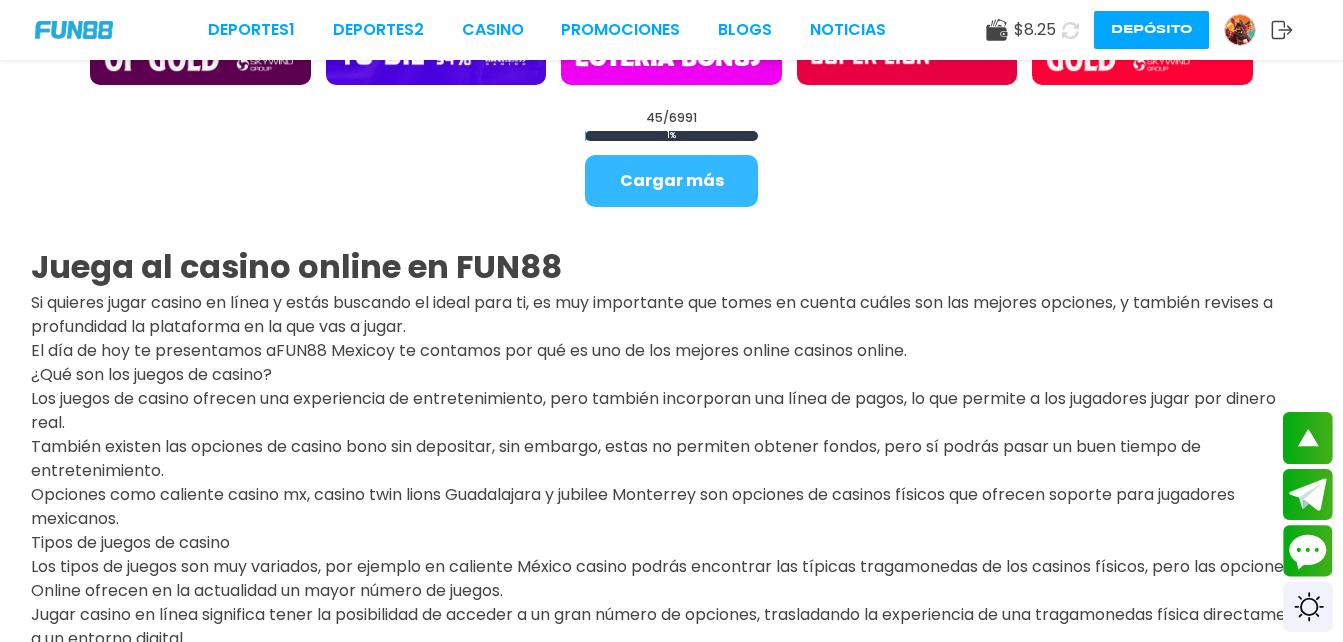click on "Cargar más" at bounding box center [671, 181] 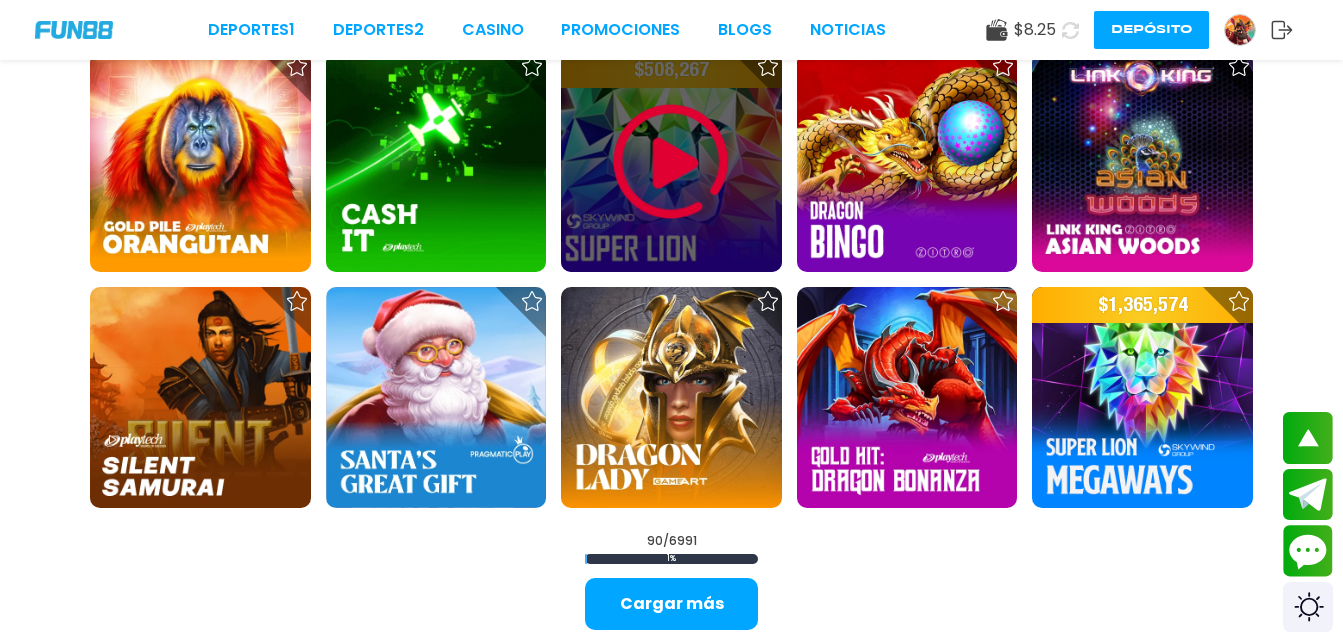 scroll, scrollTop: 4700, scrollLeft: 0, axis: vertical 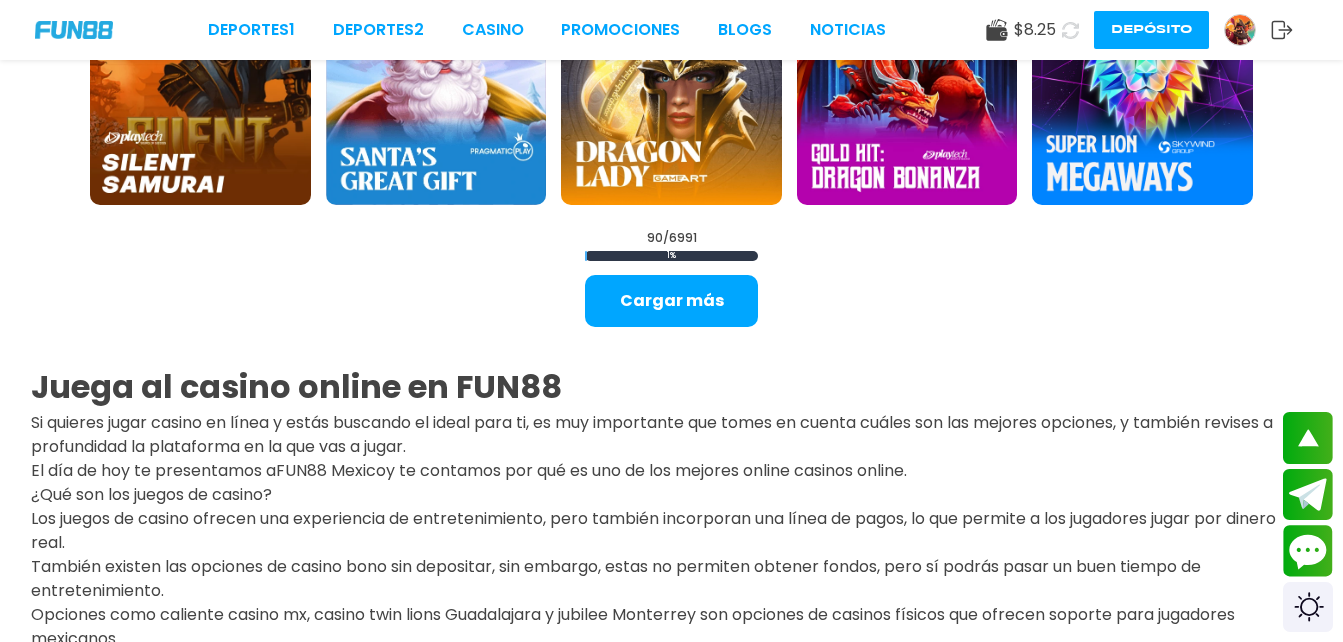 click on "Cargar más" at bounding box center (671, 301) 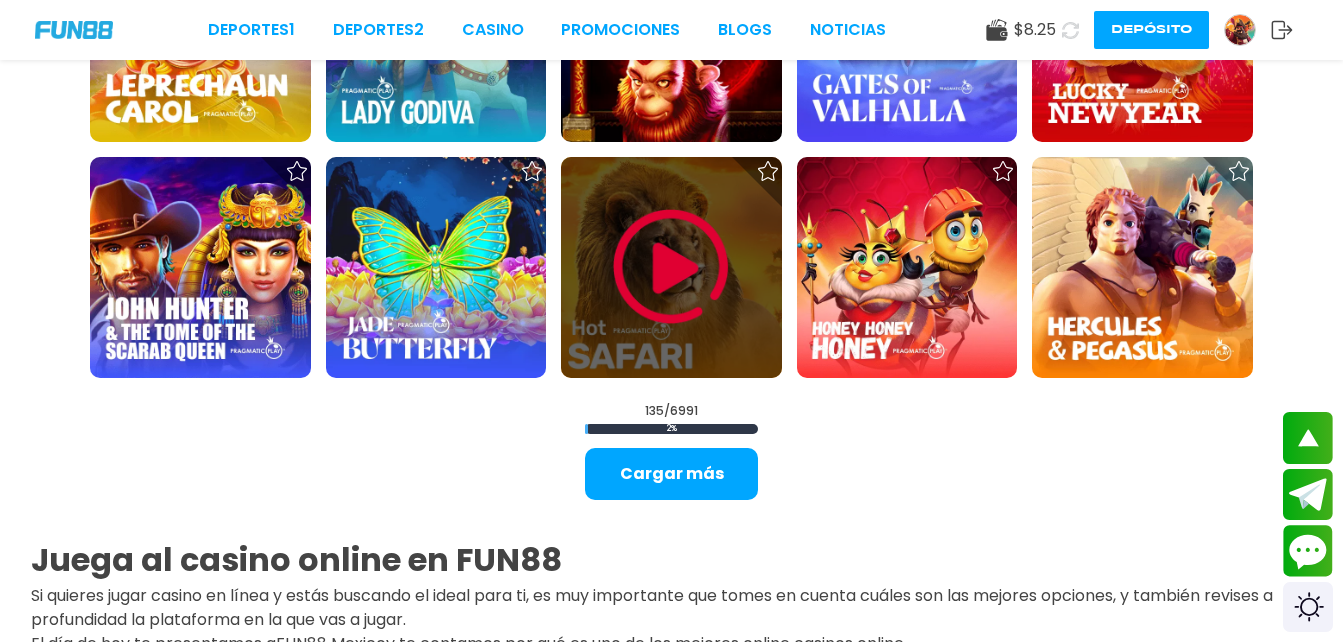 scroll, scrollTop: 6441, scrollLeft: 0, axis: vertical 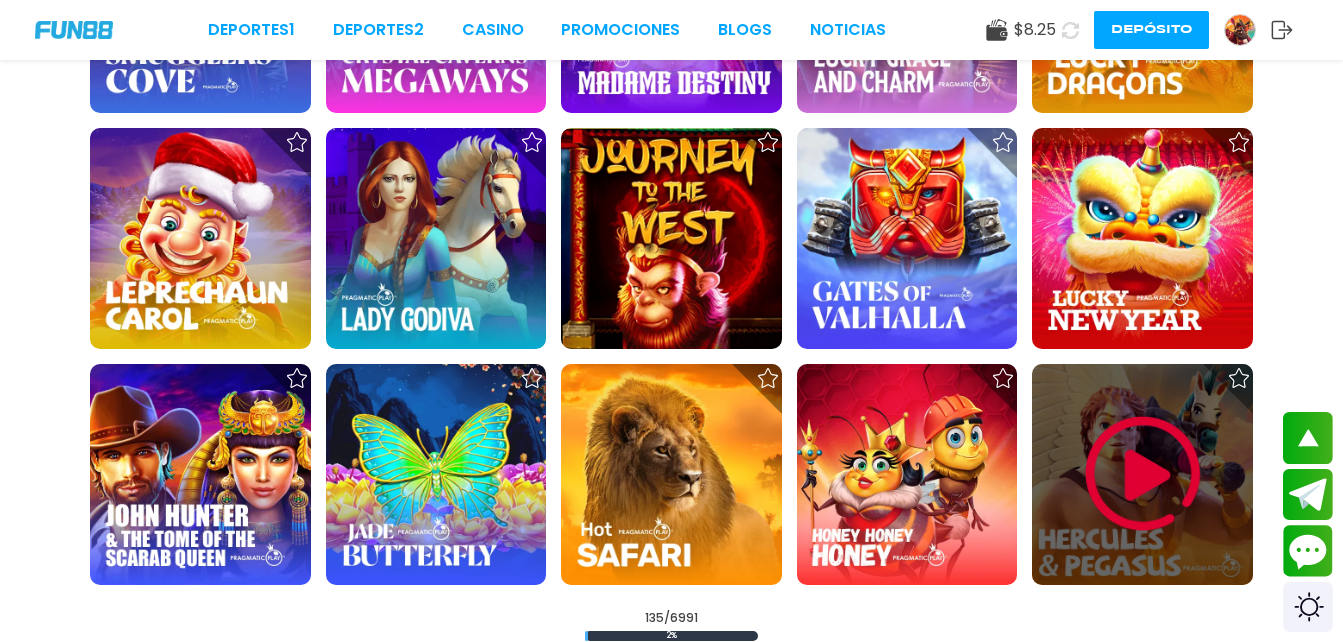 click at bounding box center [1143, 474] 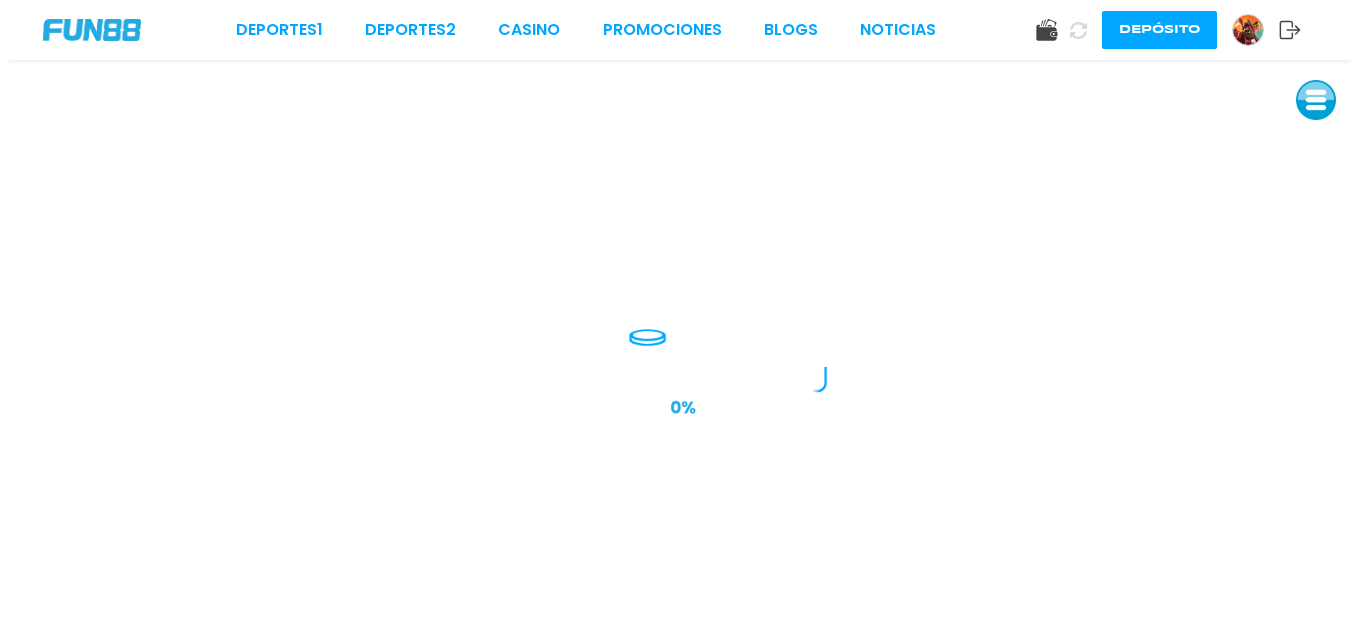 scroll, scrollTop: 0, scrollLeft: 0, axis: both 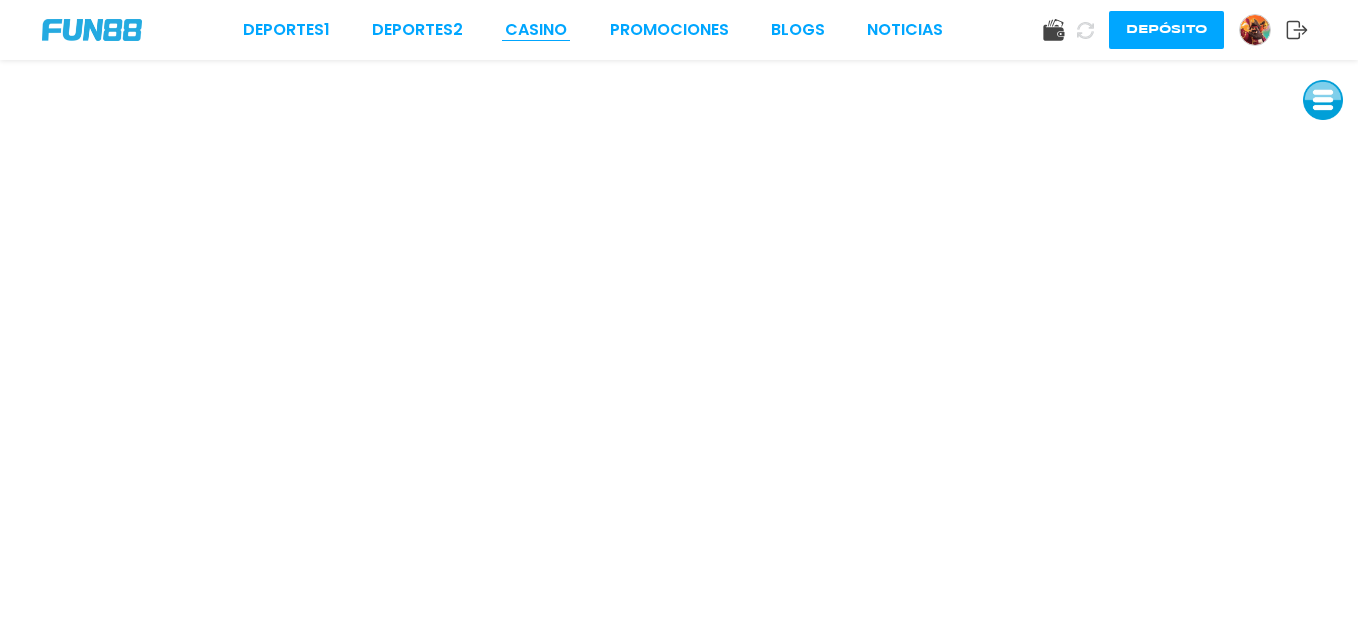 click on "CASINO" at bounding box center (536, 30) 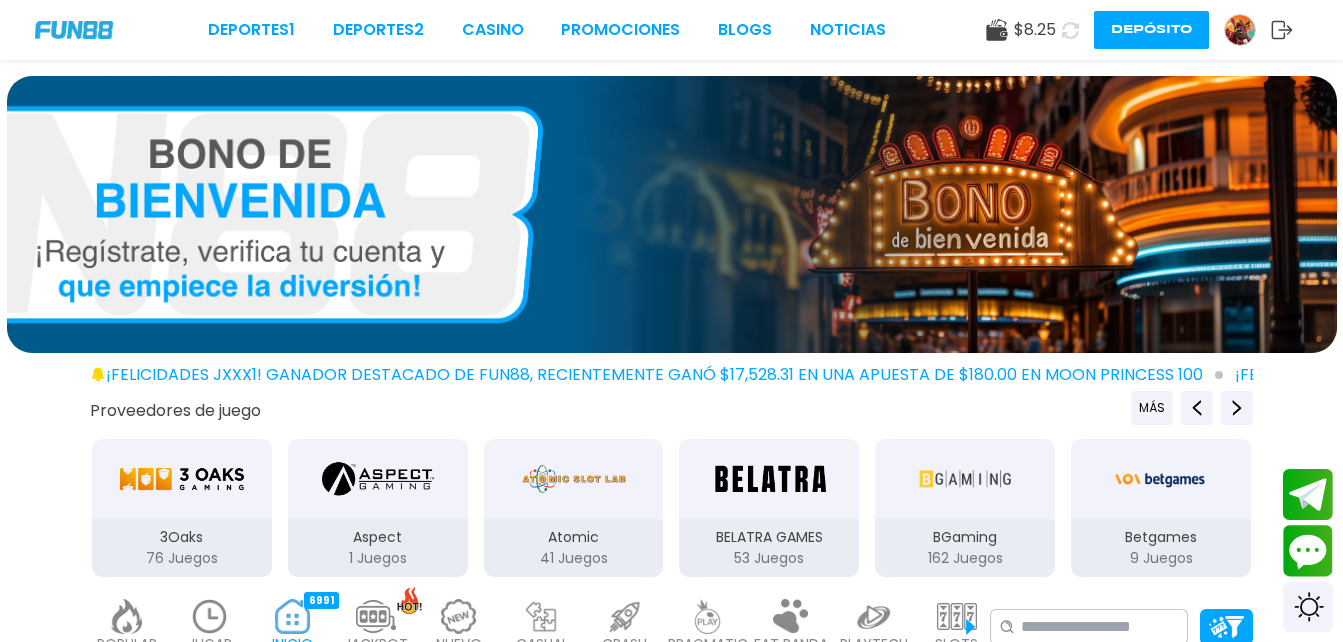 click at bounding box center [74, 29] 